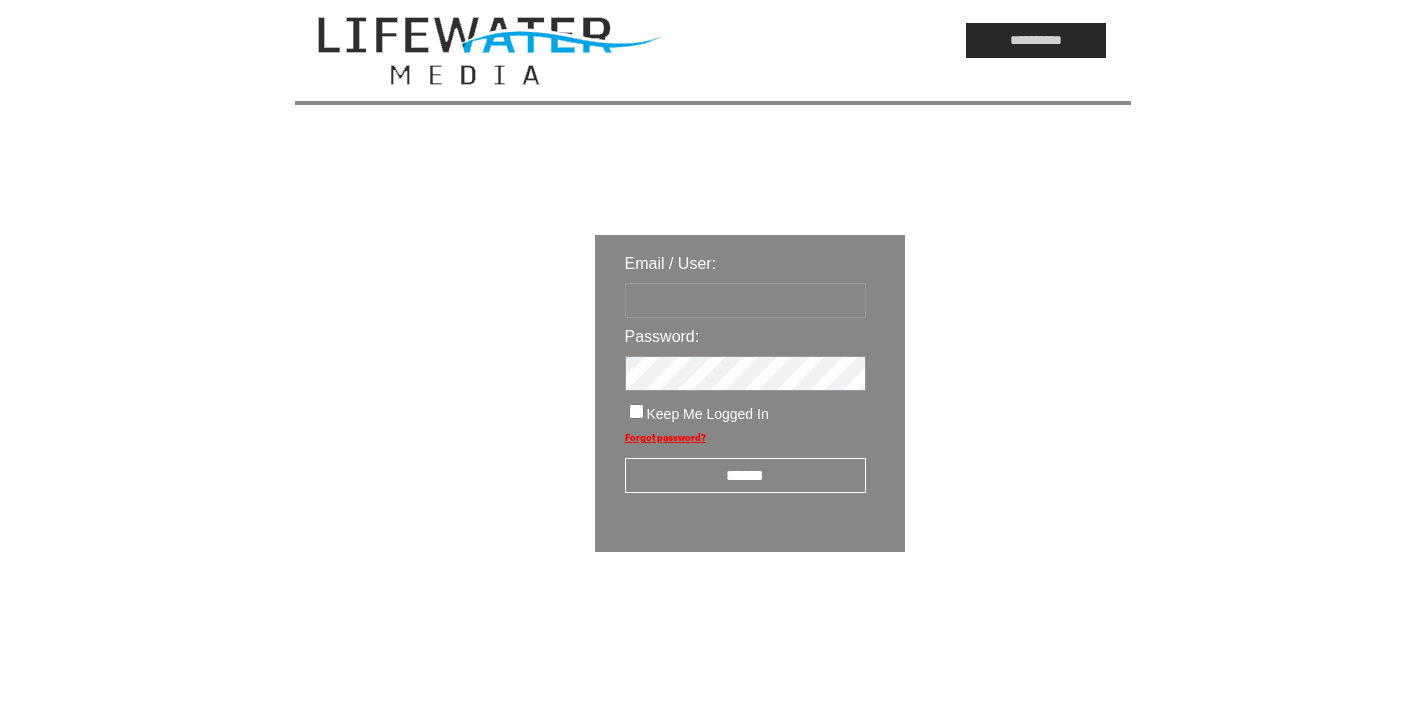 scroll, scrollTop: 0, scrollLeft: 0, axis: both 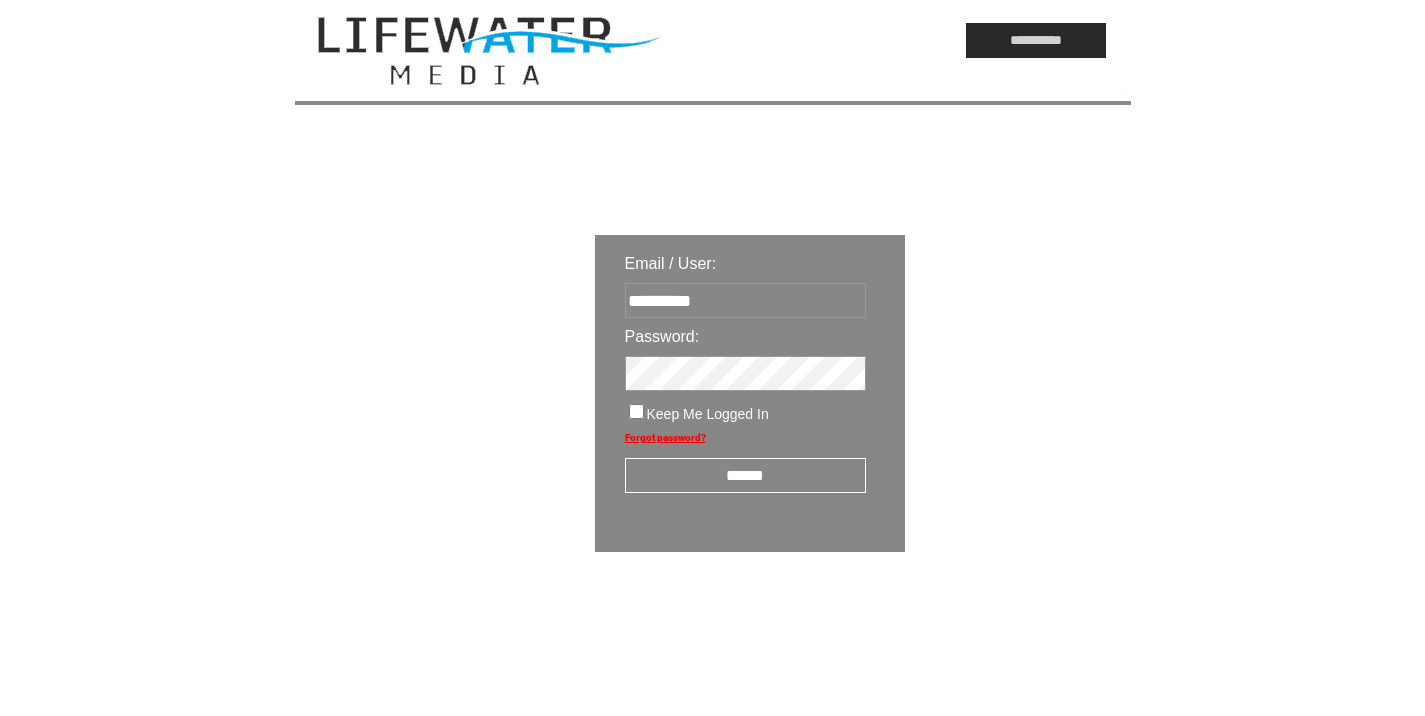 click on "Email / User:
*********
Password:
Keep Me Logged In
Forgot password?
******" at bounding box center [750, 393] 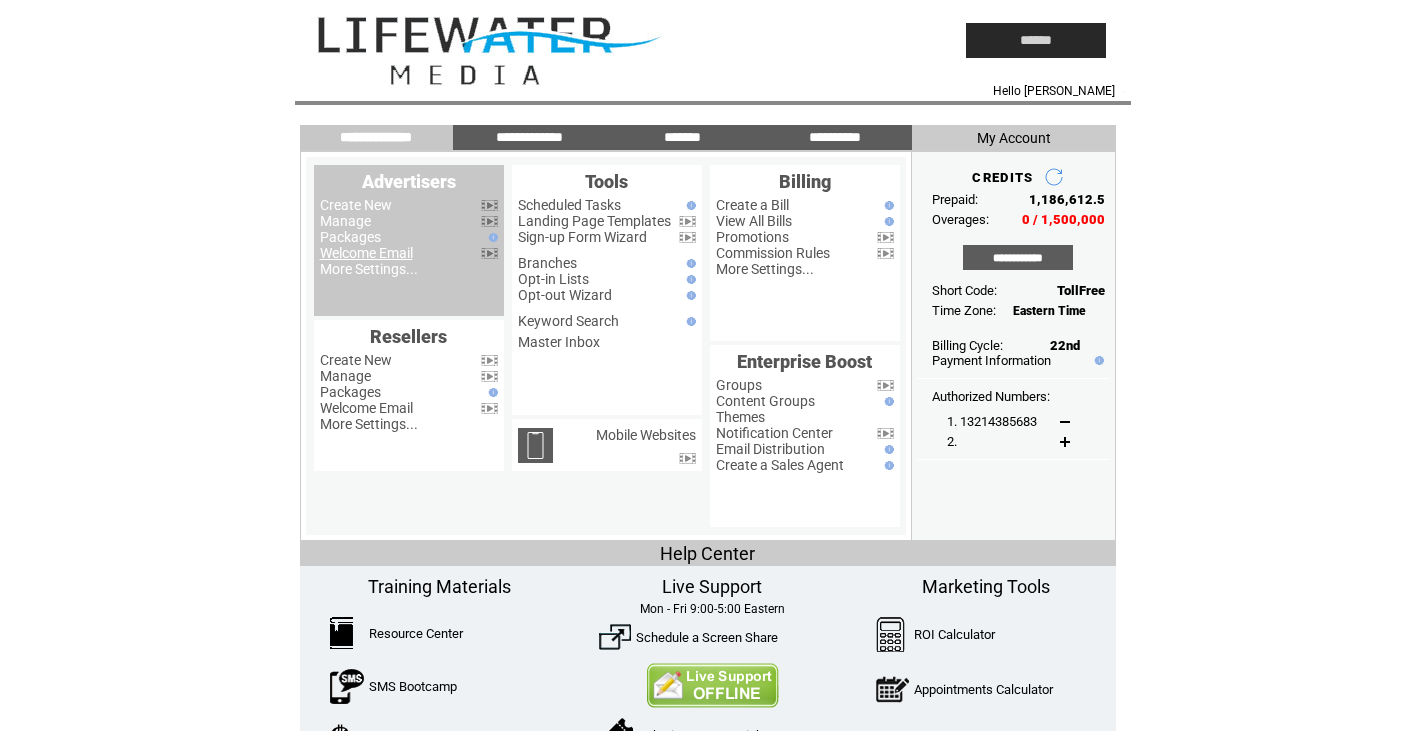 scroll, scrollTop: 0, scrollLeft: 0, axis: both 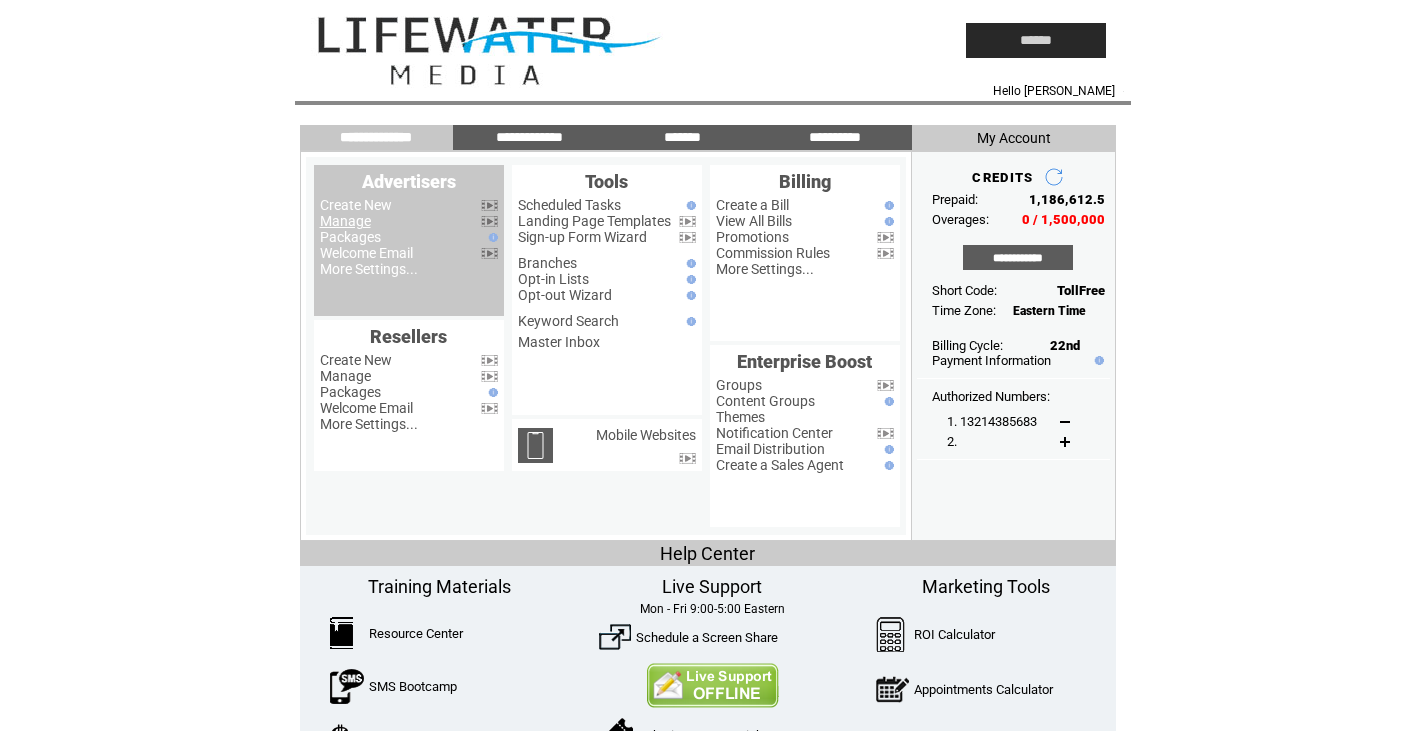 click on "Manage" at bounding box center (345, 221) 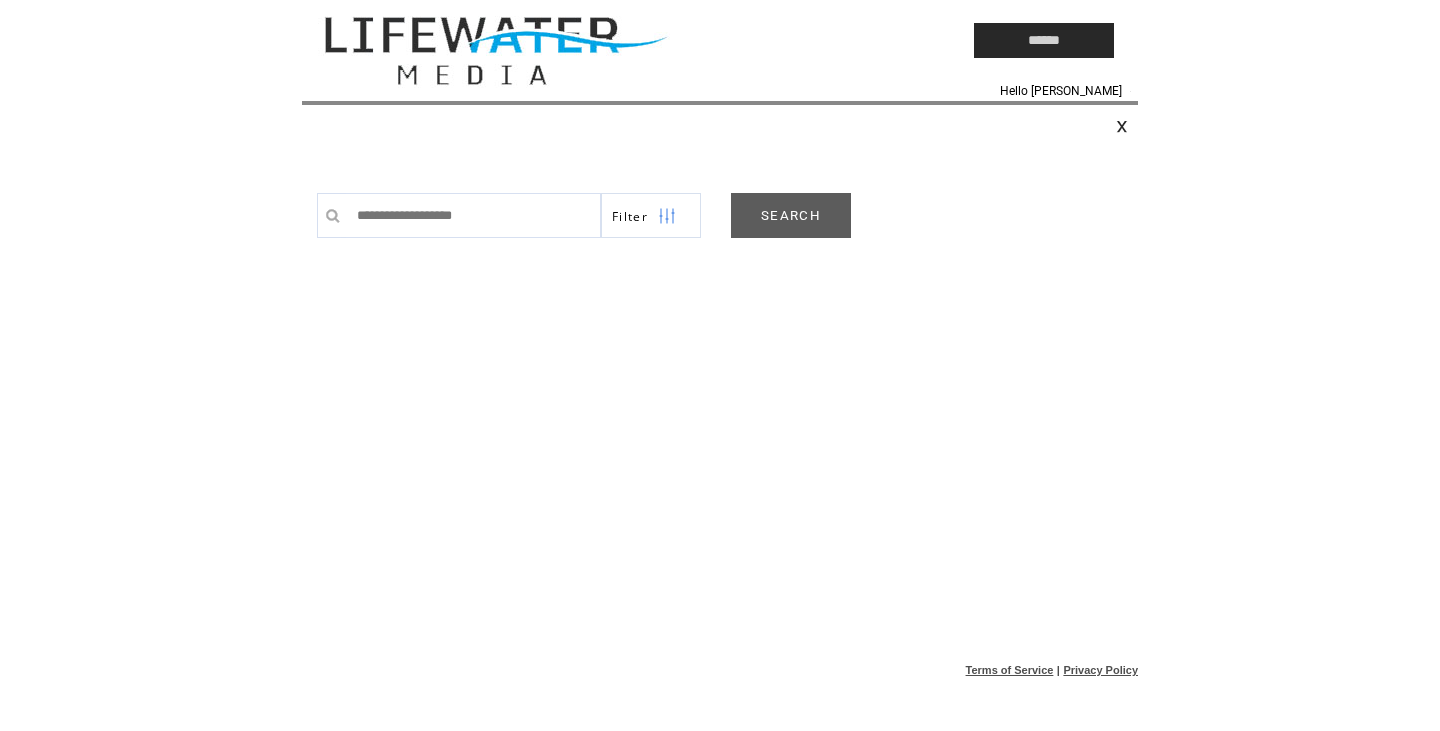 scroll, scrollTop: 0, scrollLeft: 0, axis: both 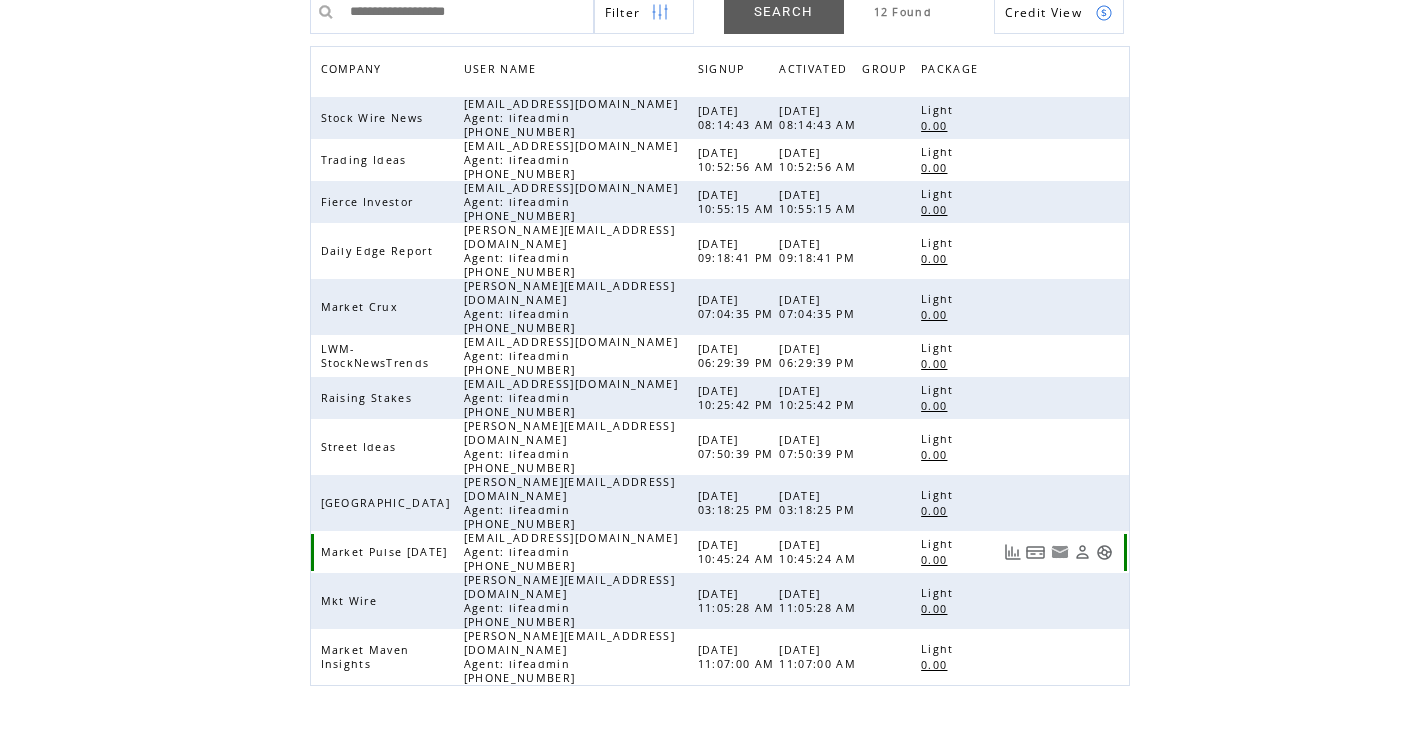 click at bounding box center [1104, 552] 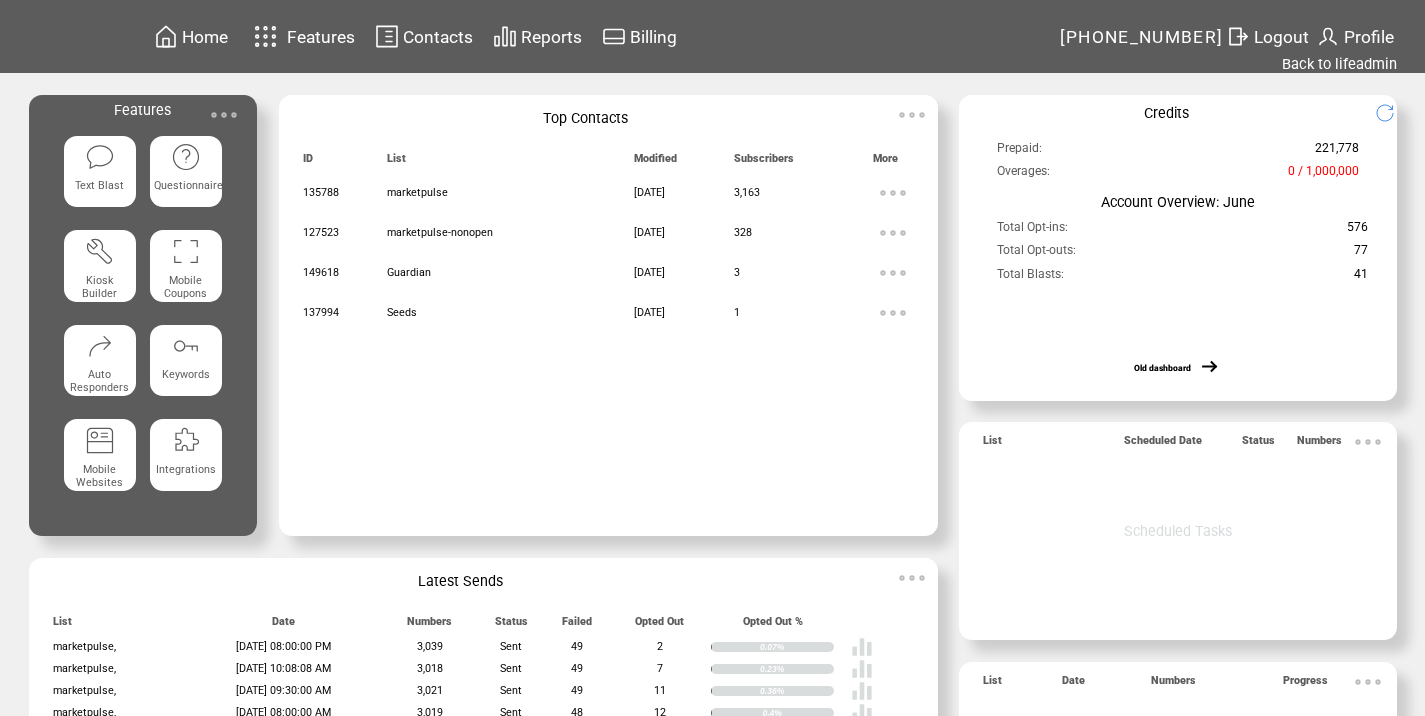 scroll, scrollTop: 0, scrollLeft: 0, axis: both 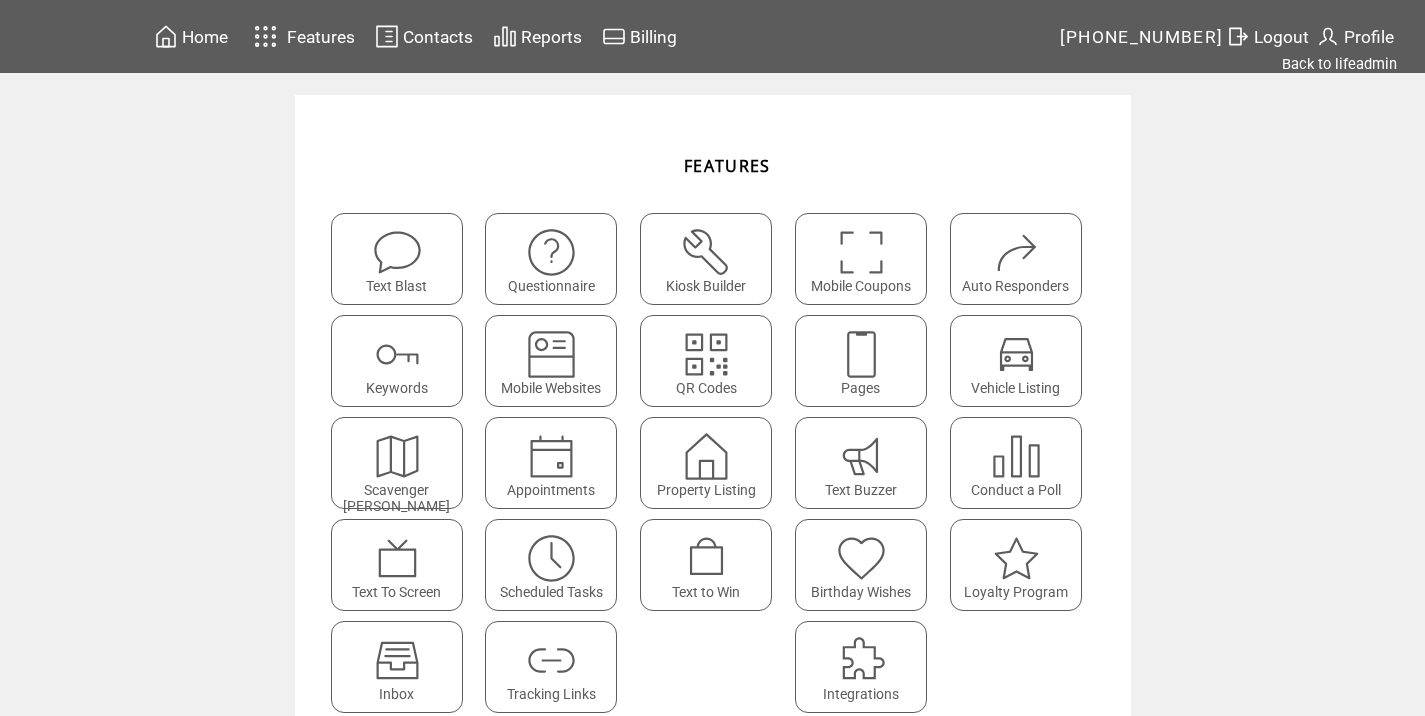 click at bounding box center (551, 660) 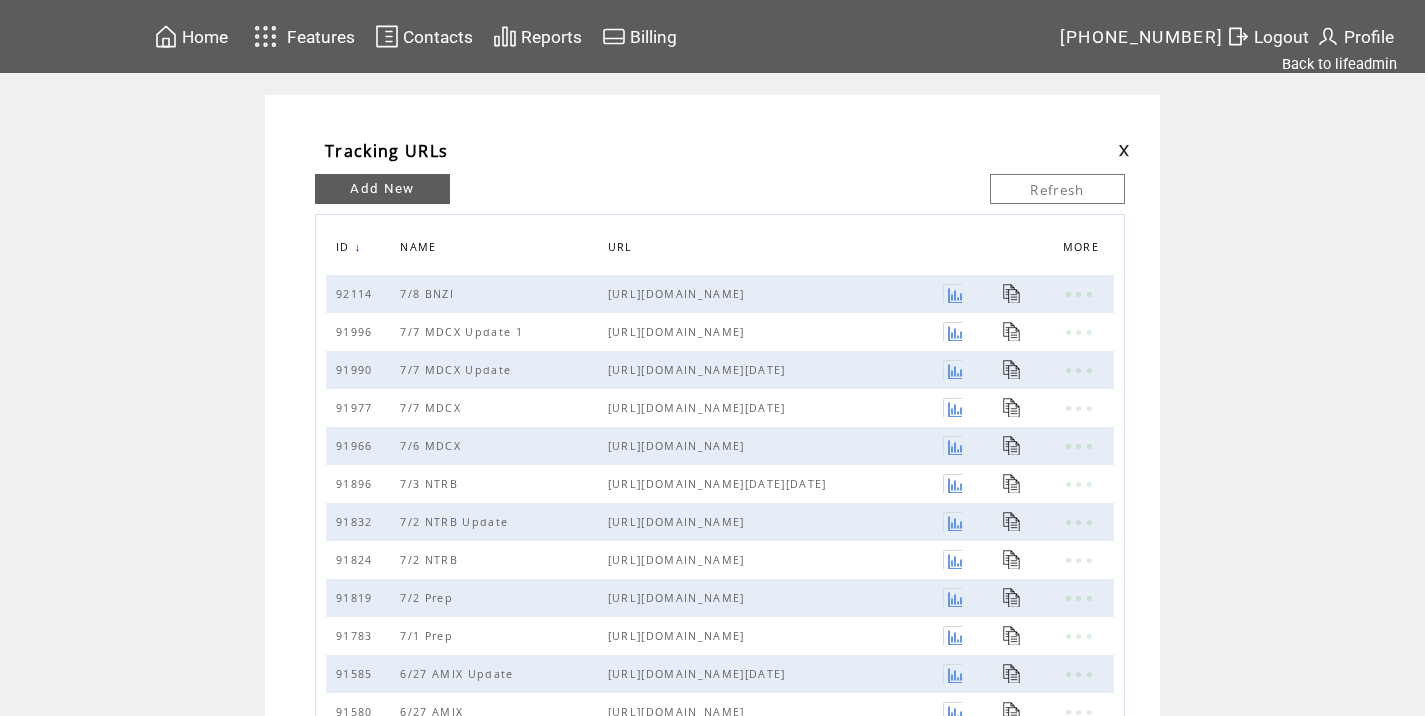scroll, scrollTop: 0, scrollLeft: 0, axis: both 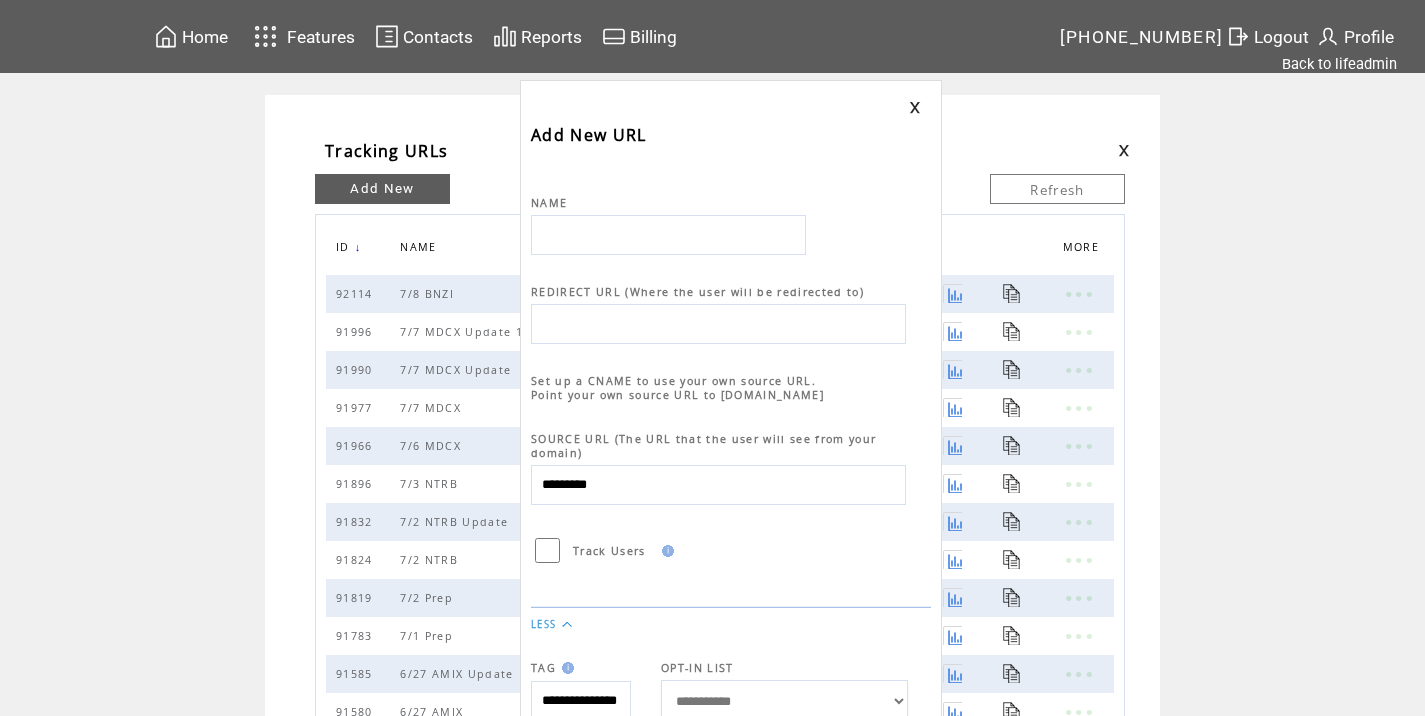 click at bounding box center [668, 235] 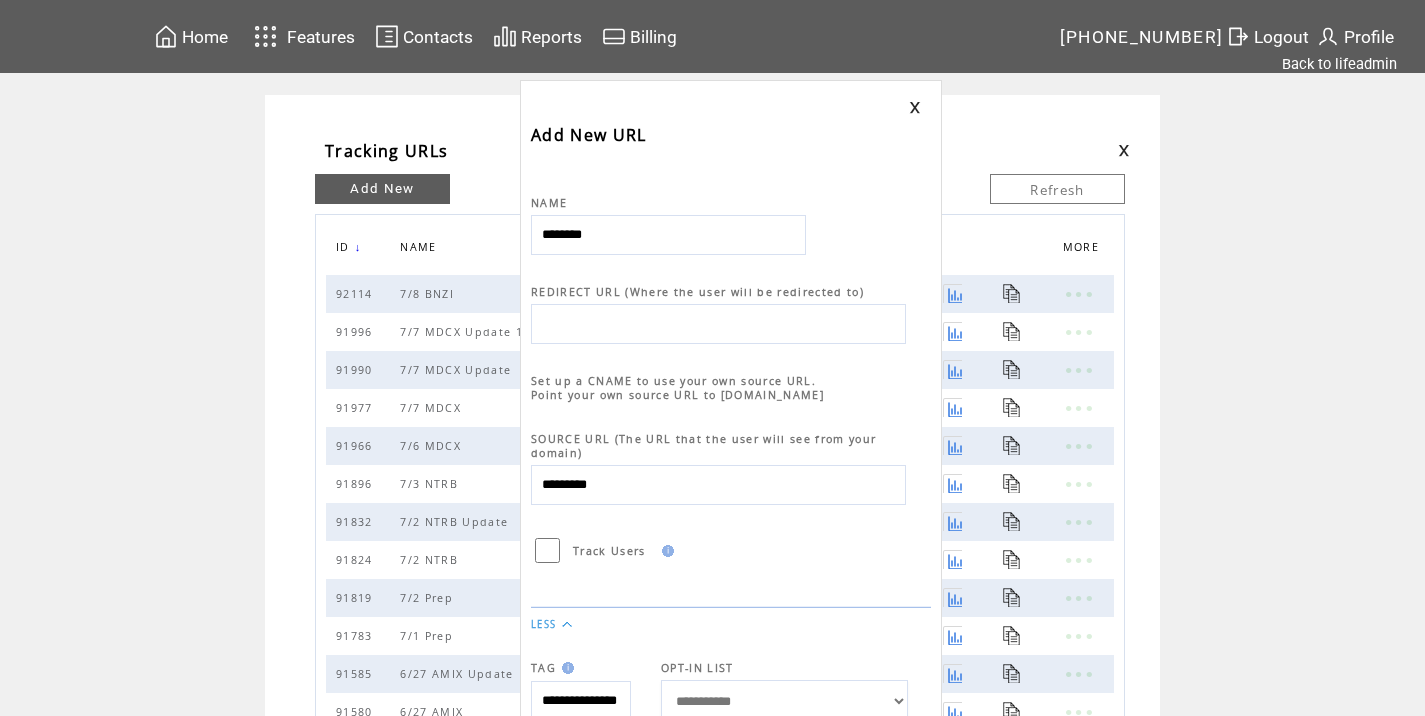 type on "********" 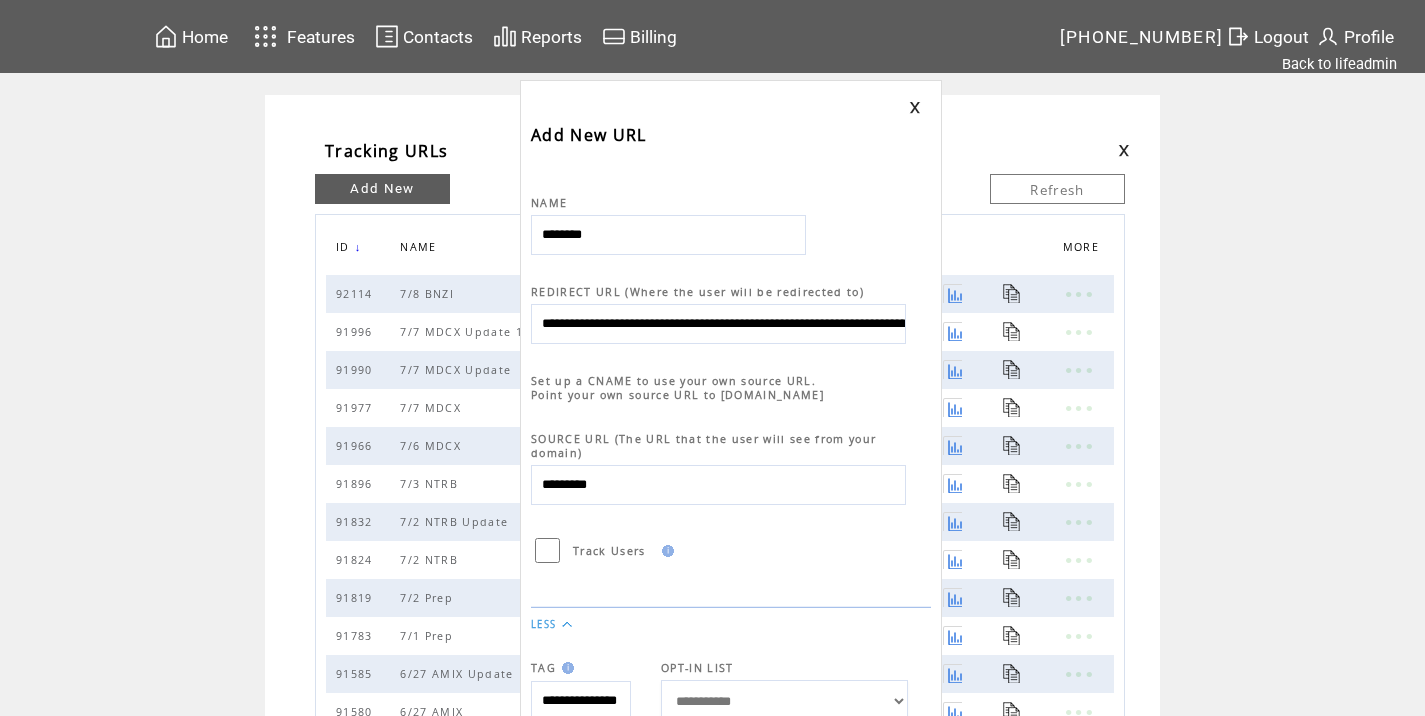 scroll, scrollTop: 180, scrollLeft: 0, axis: vertical 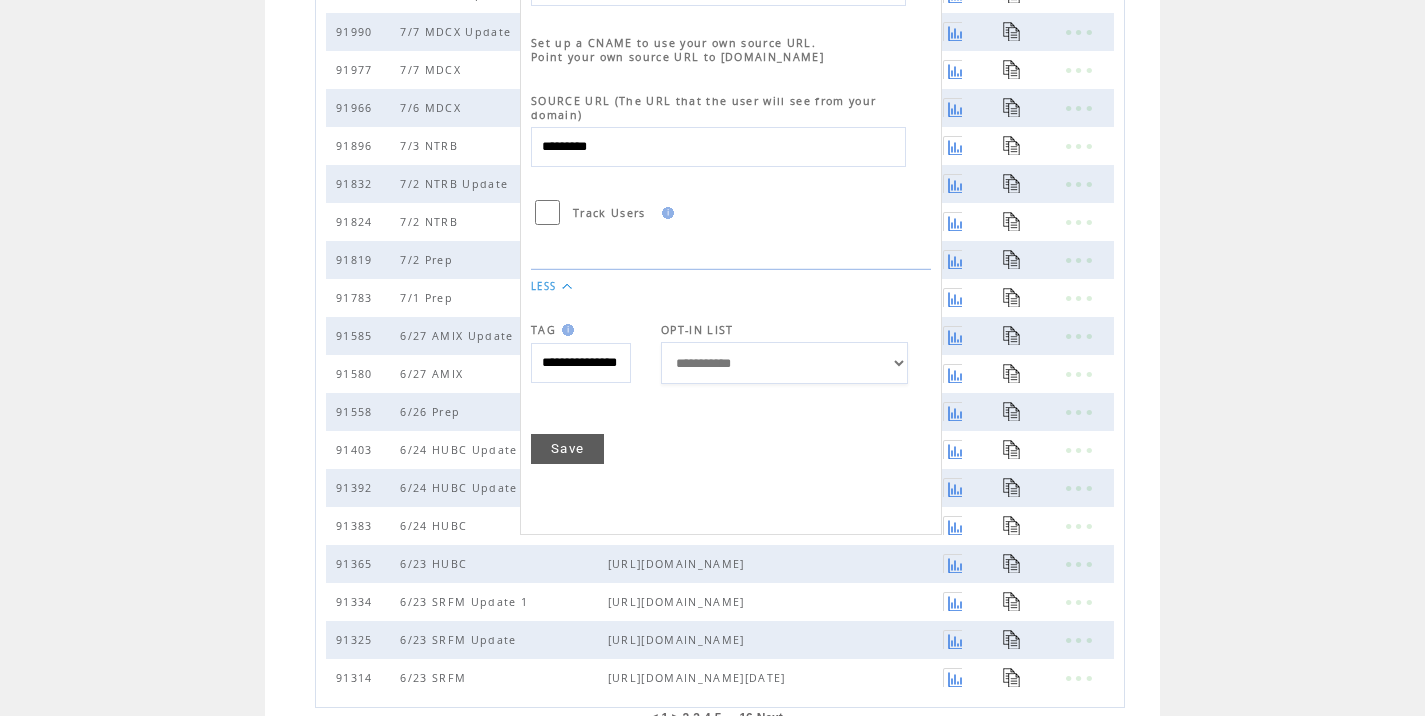 type on "**********" 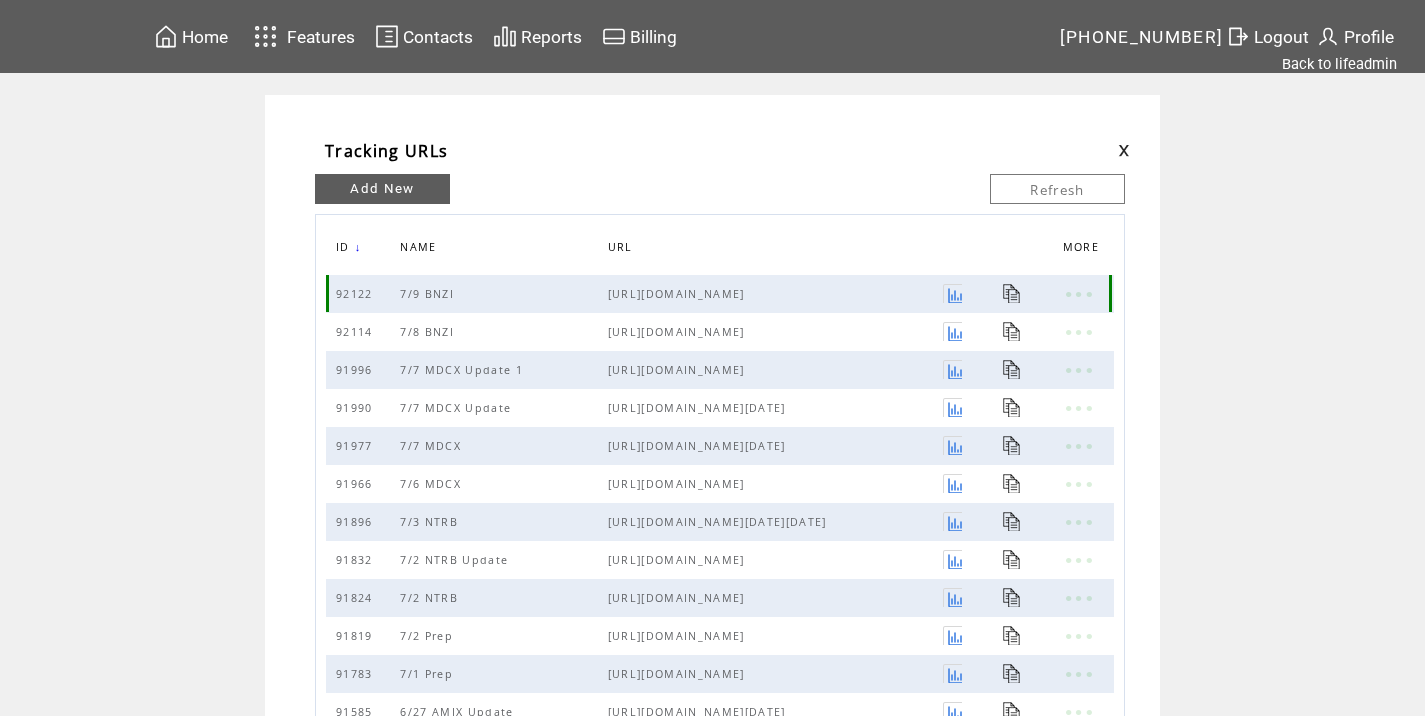 click at bounding box center (1012, 293) 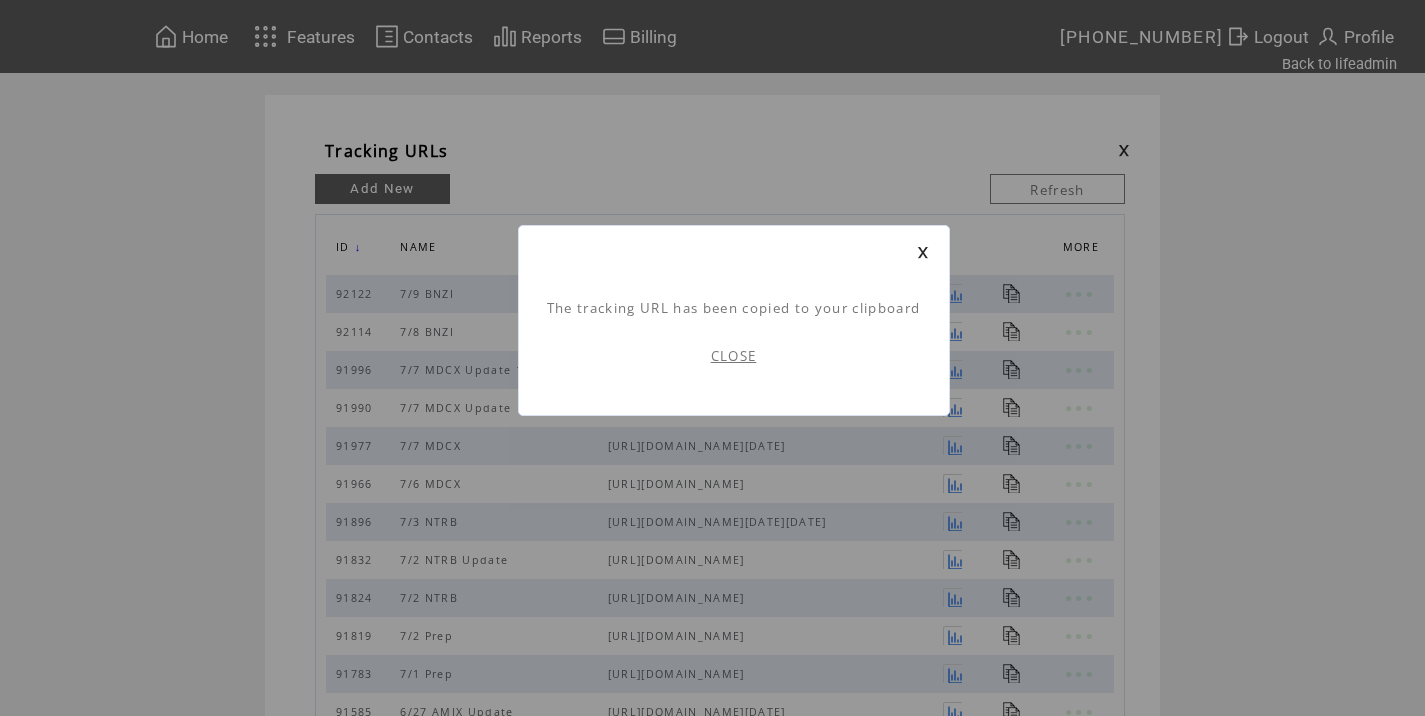 scroll, scrollTop: 1, scrollLeft: 0, axis: vertical 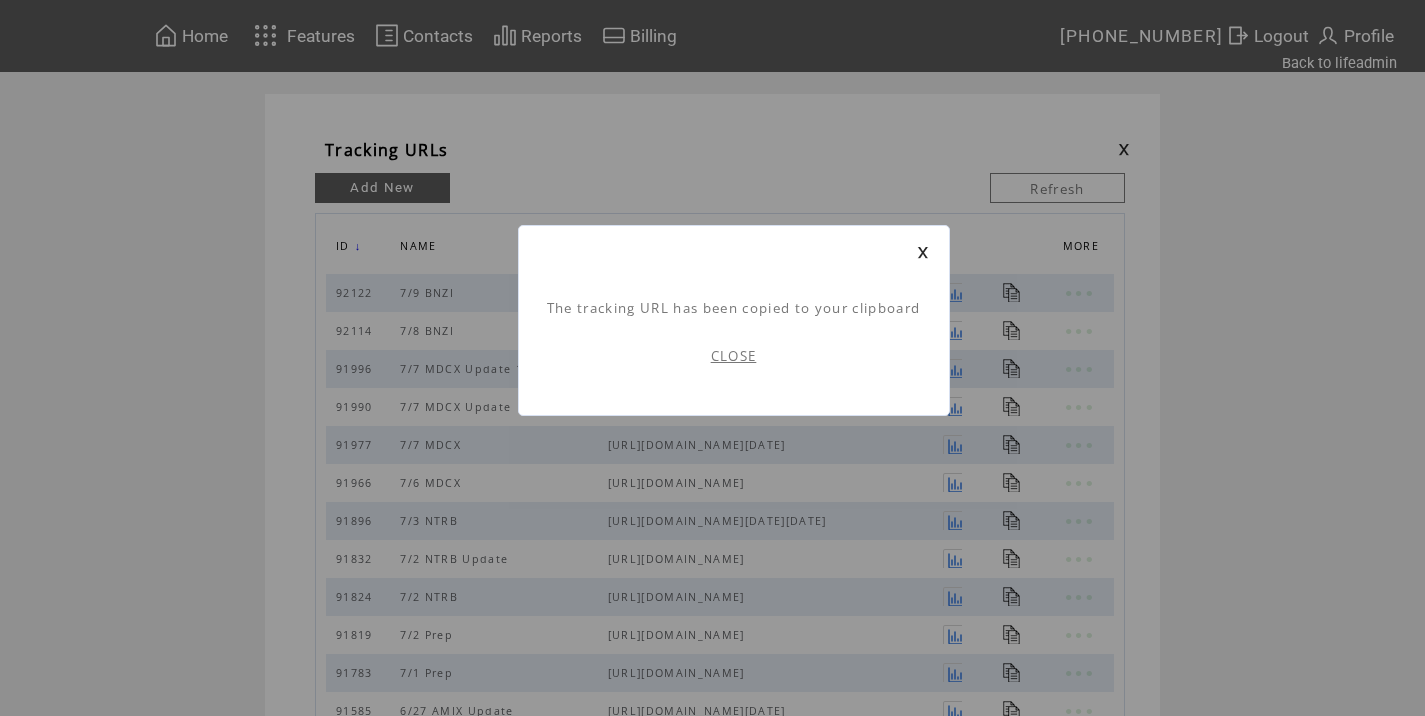 click on "CLOSE" at bounding box center [734, 356] 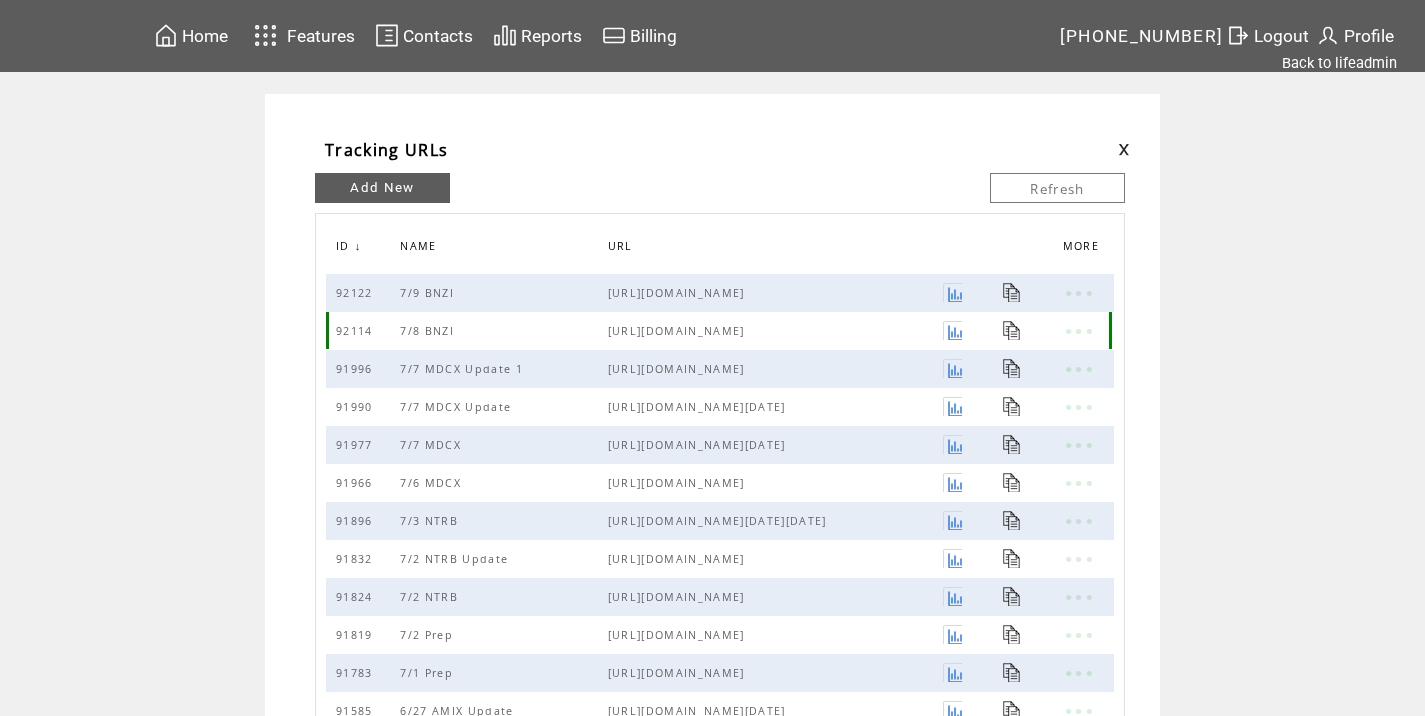 scroll, scrollTop: 0, scrollLeft: 0, axis: both 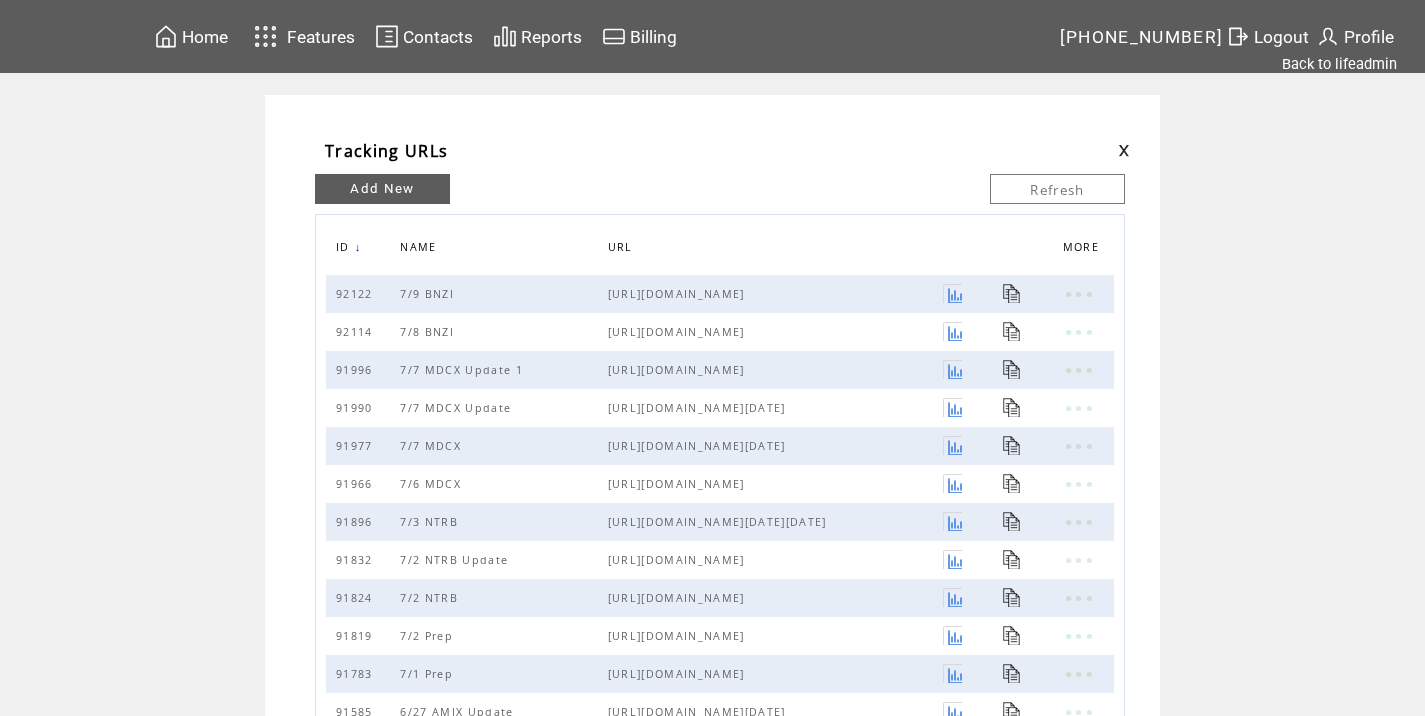 click at bounding box center (1124, 150) 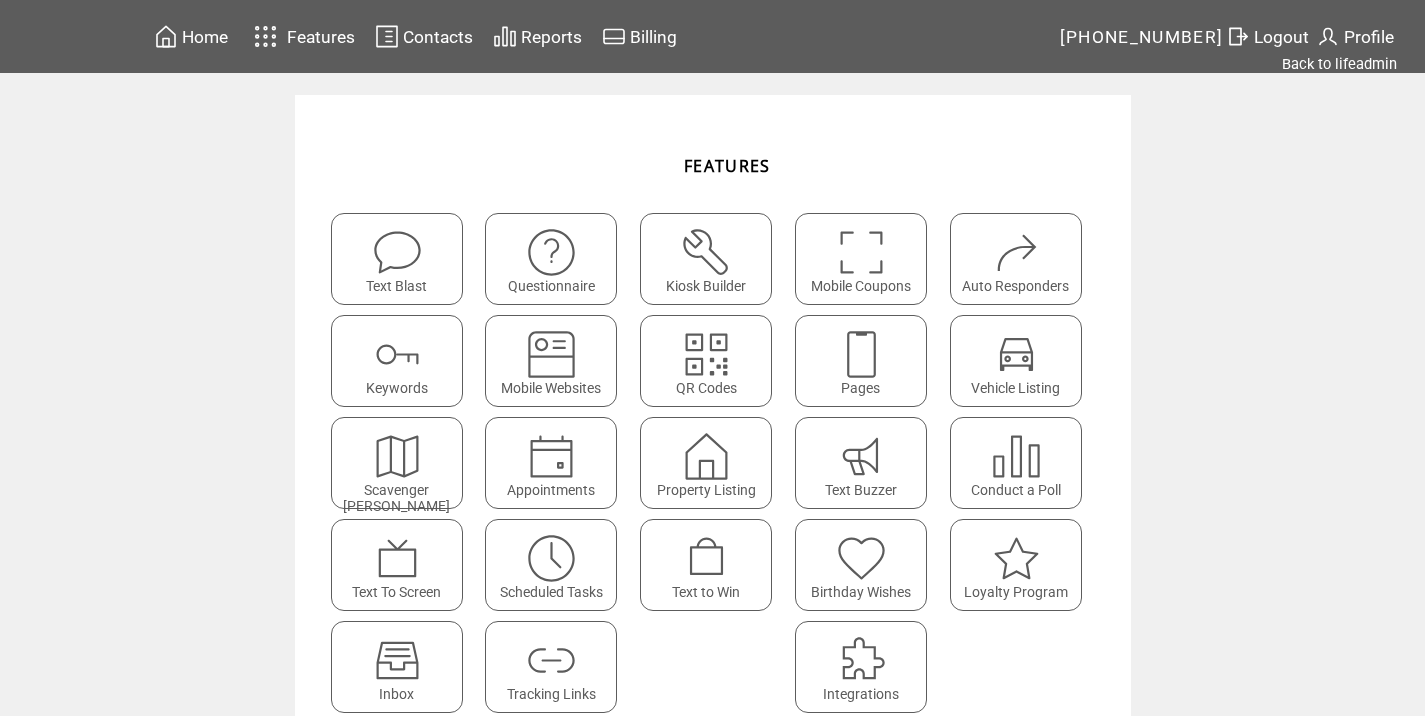scroll, scrollTop: 0, scrollLeft: 0, axis: both 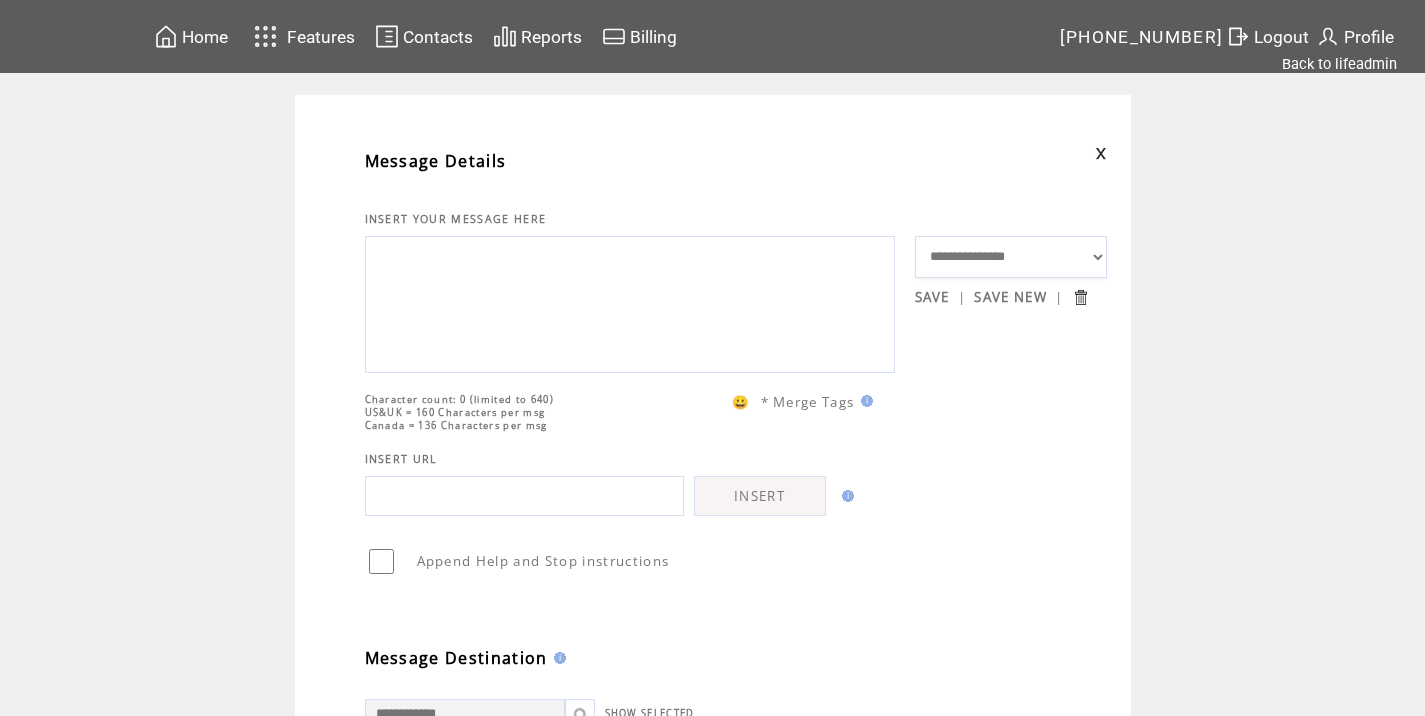 click at bounding box center (630, 302) 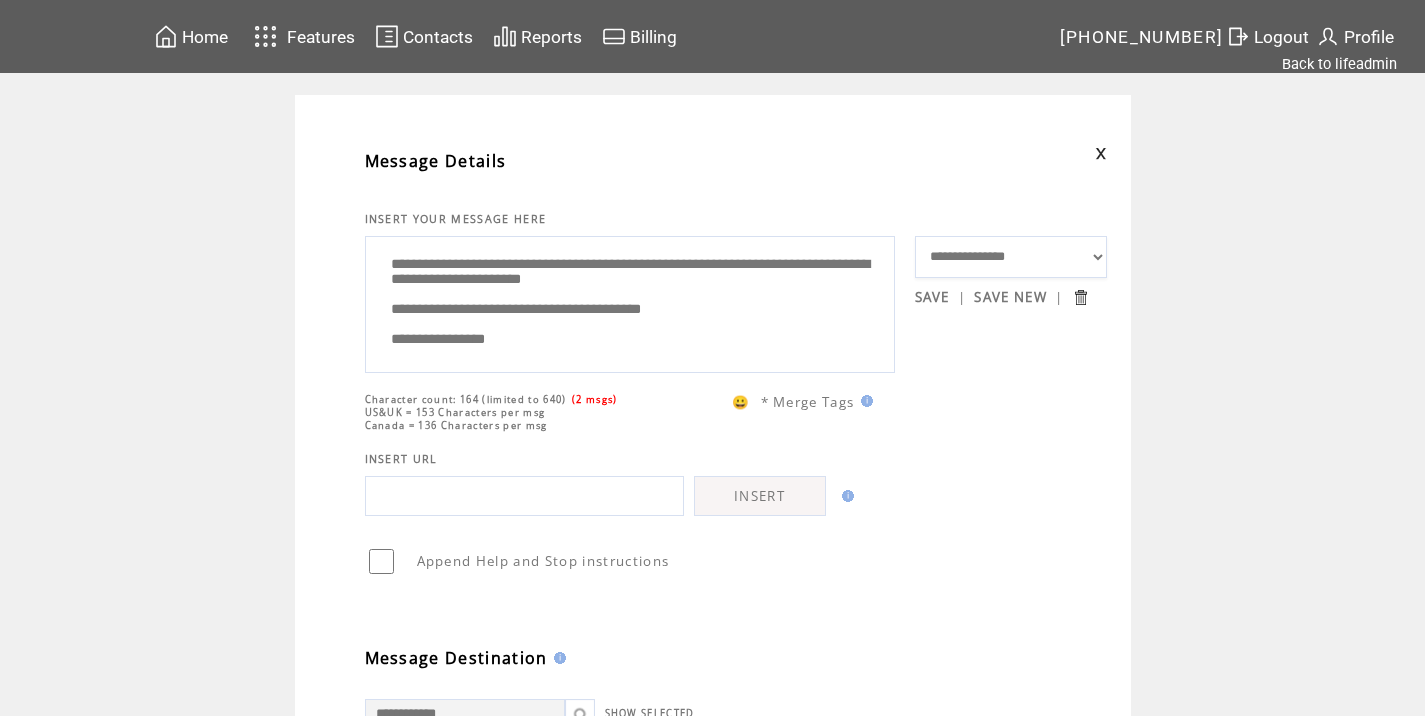 drag, startPoint x: 840, startPoint y: 270, endPoint x: 818, endPoint y: 270, distance: 22 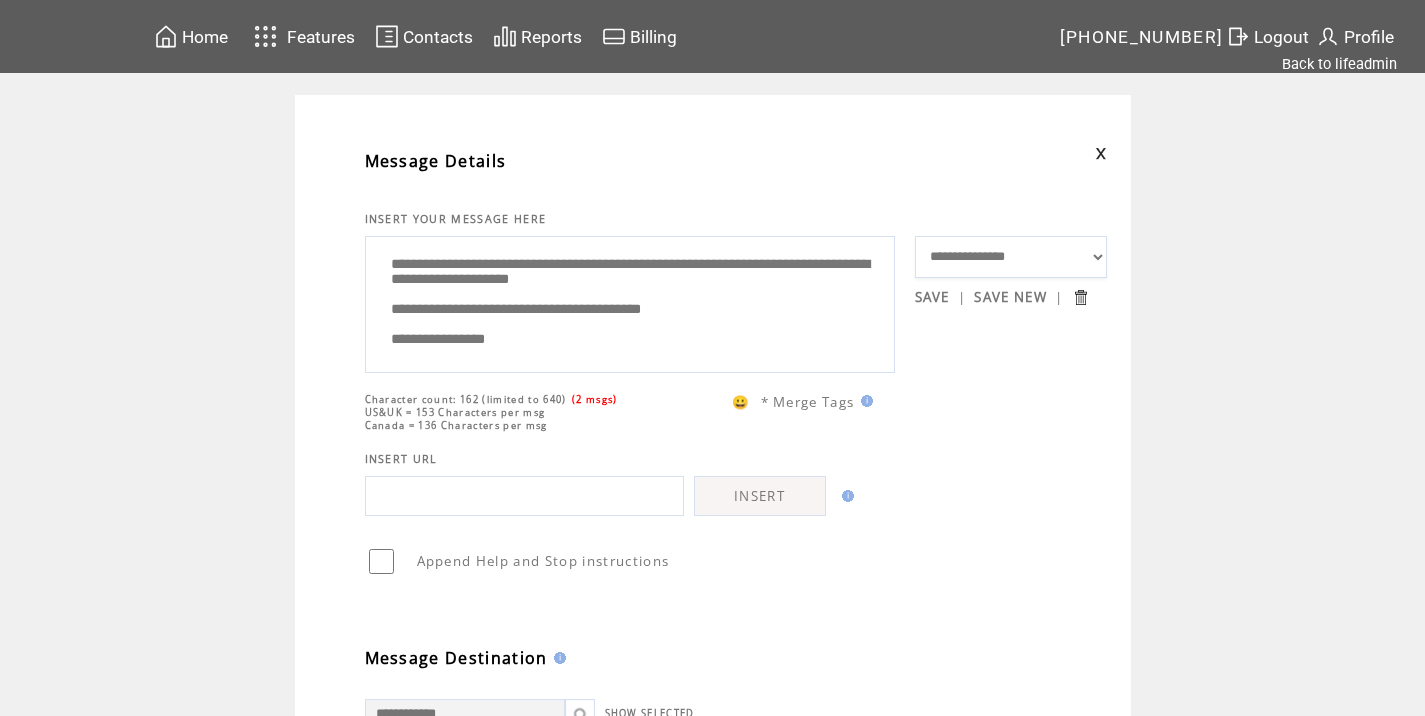click on "**********" at bounding box center [630, 302] 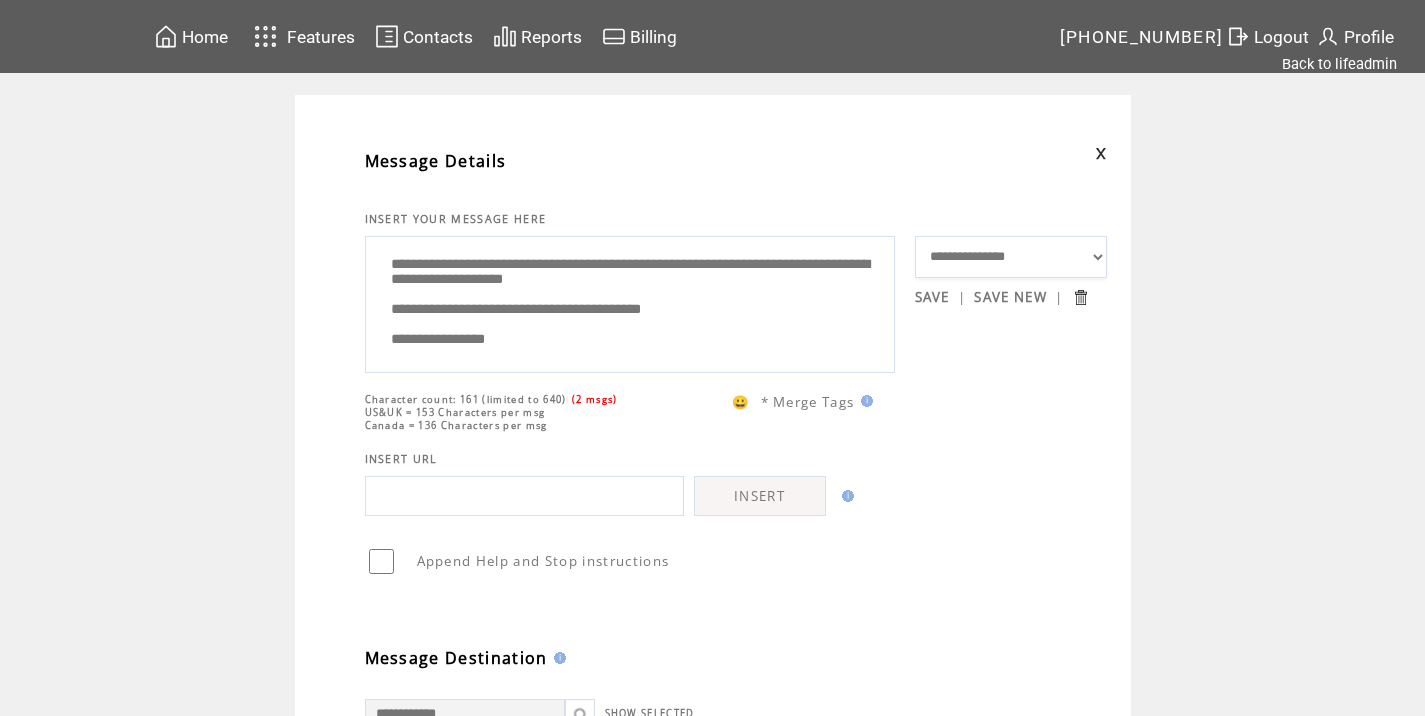 click on "**********" at bounding box center (630, 302) 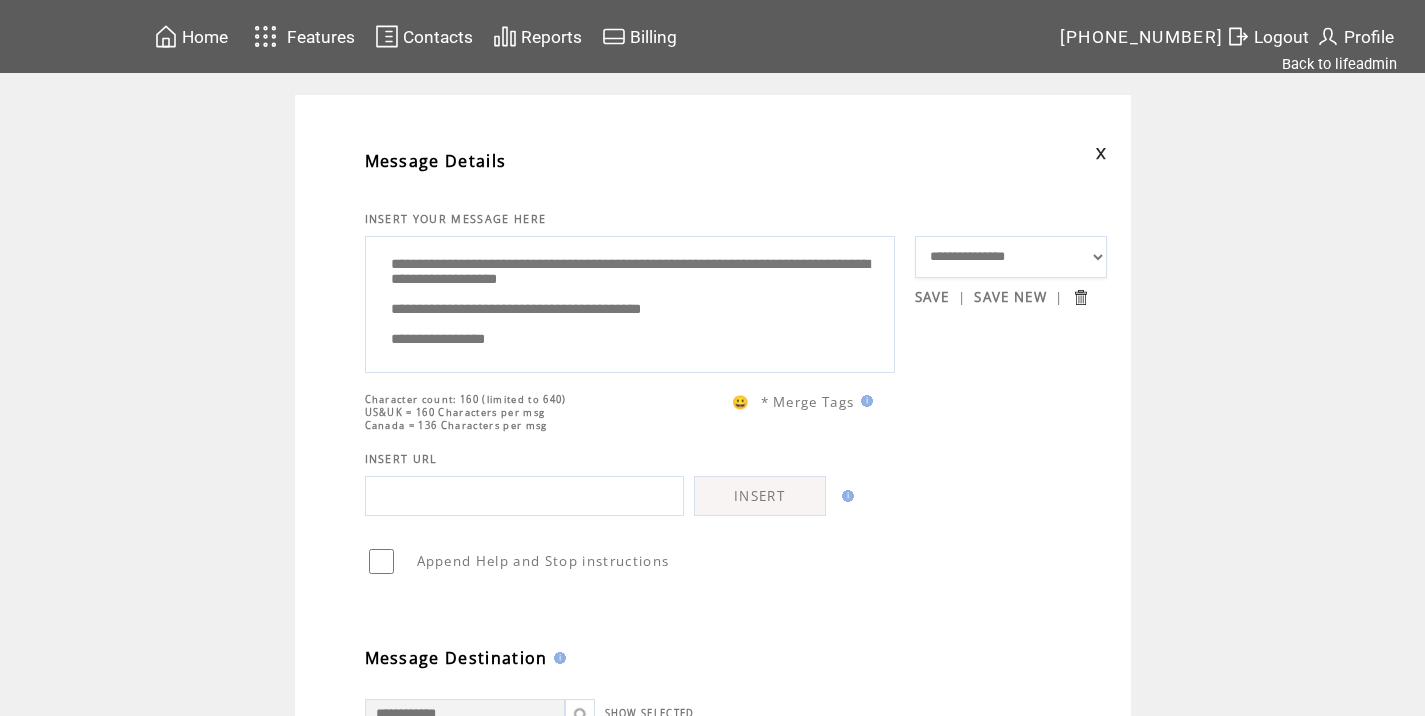 click on "**********" at bounding box center (630, 302) 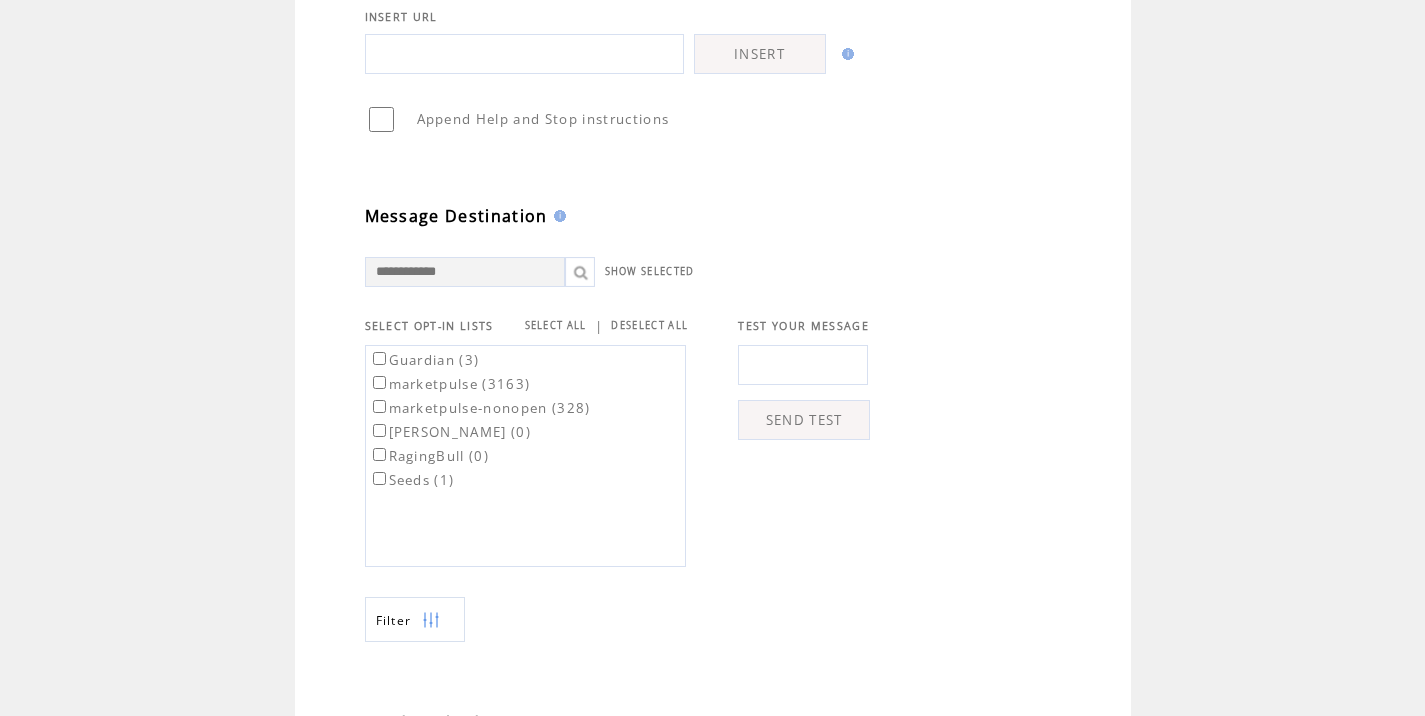 scroll, scrollTop: 444, scrollLeft: 0, axis: vertical 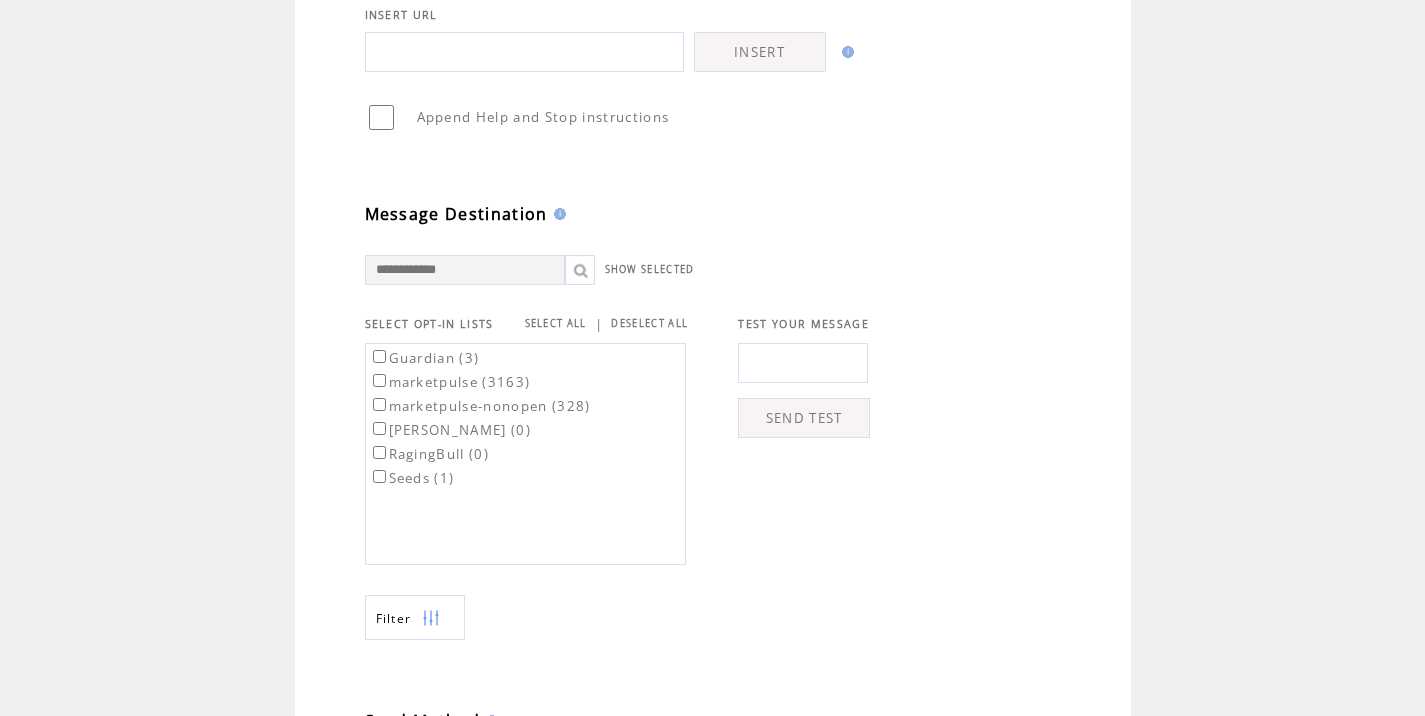 type on "**********" 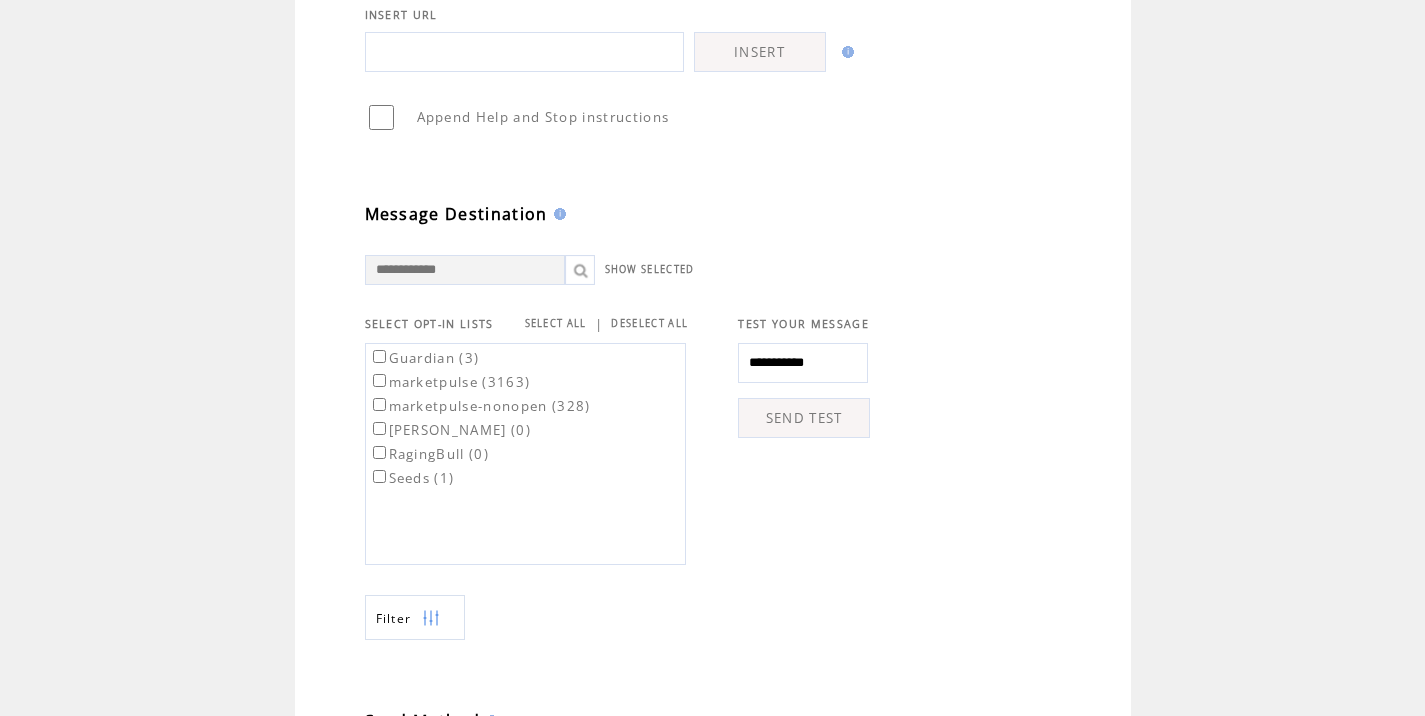 click on "SEND TEST" at bounding box center (804, 418) 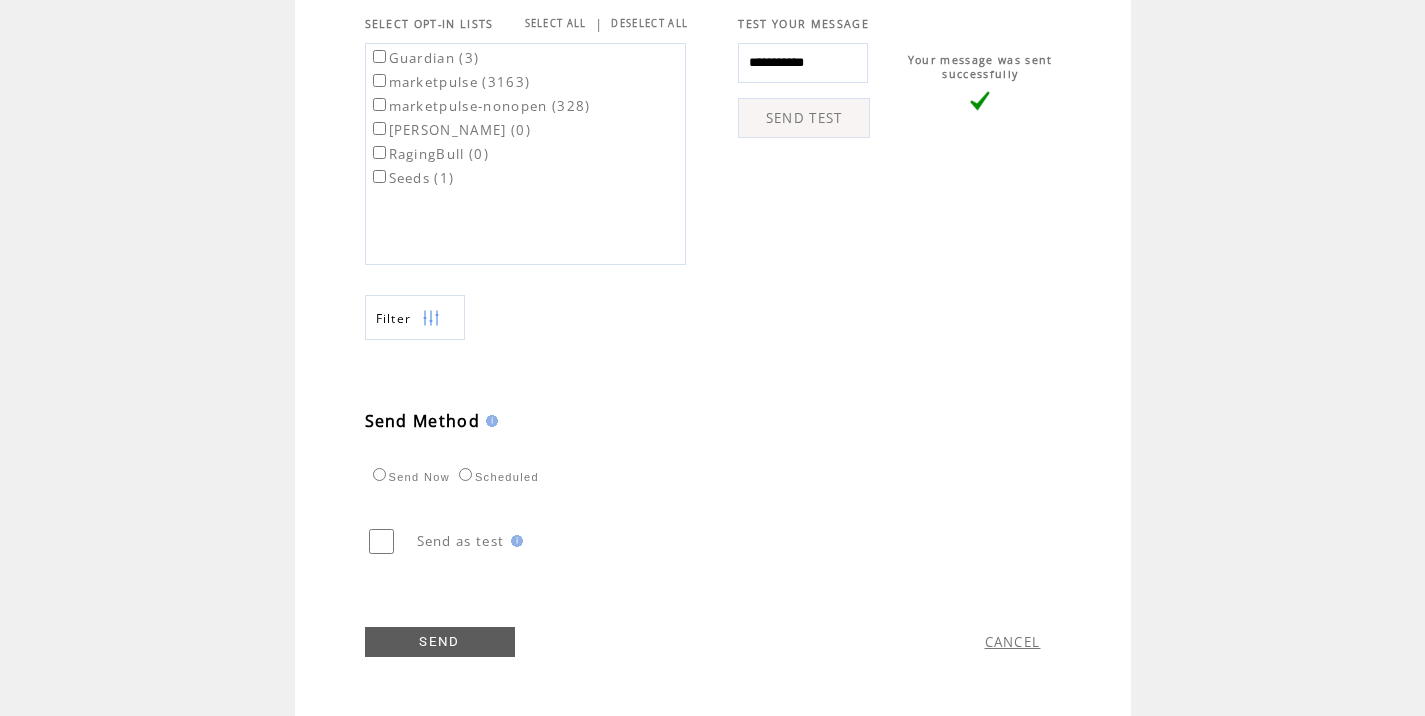 scroll, scrollTop: 774, scrollLeft: 0, axis: vertical 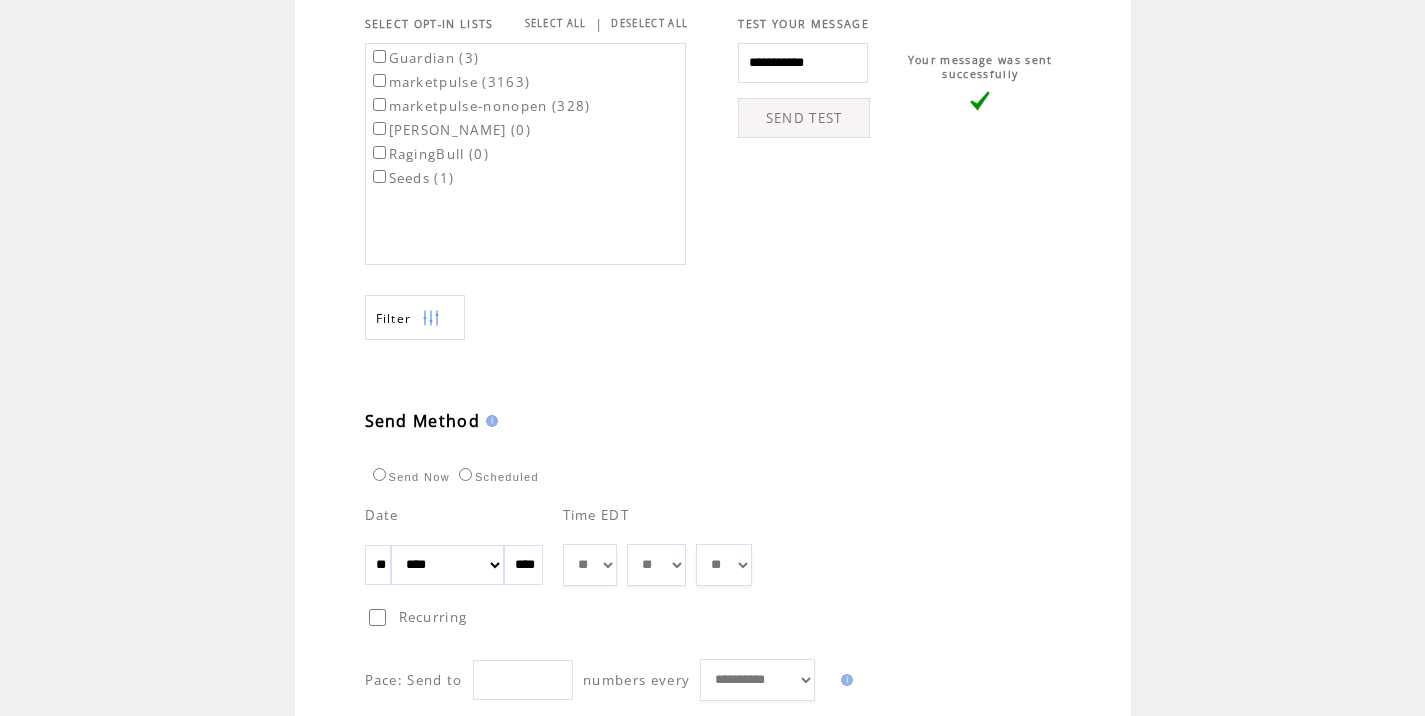 click on "** 	 ** 	 ** 	 ** 	 ** 	 ** 	 ** 	 ** 	 ** 	 ** 	 ** 	 ** 	 **" at bounding box center (590, 565) 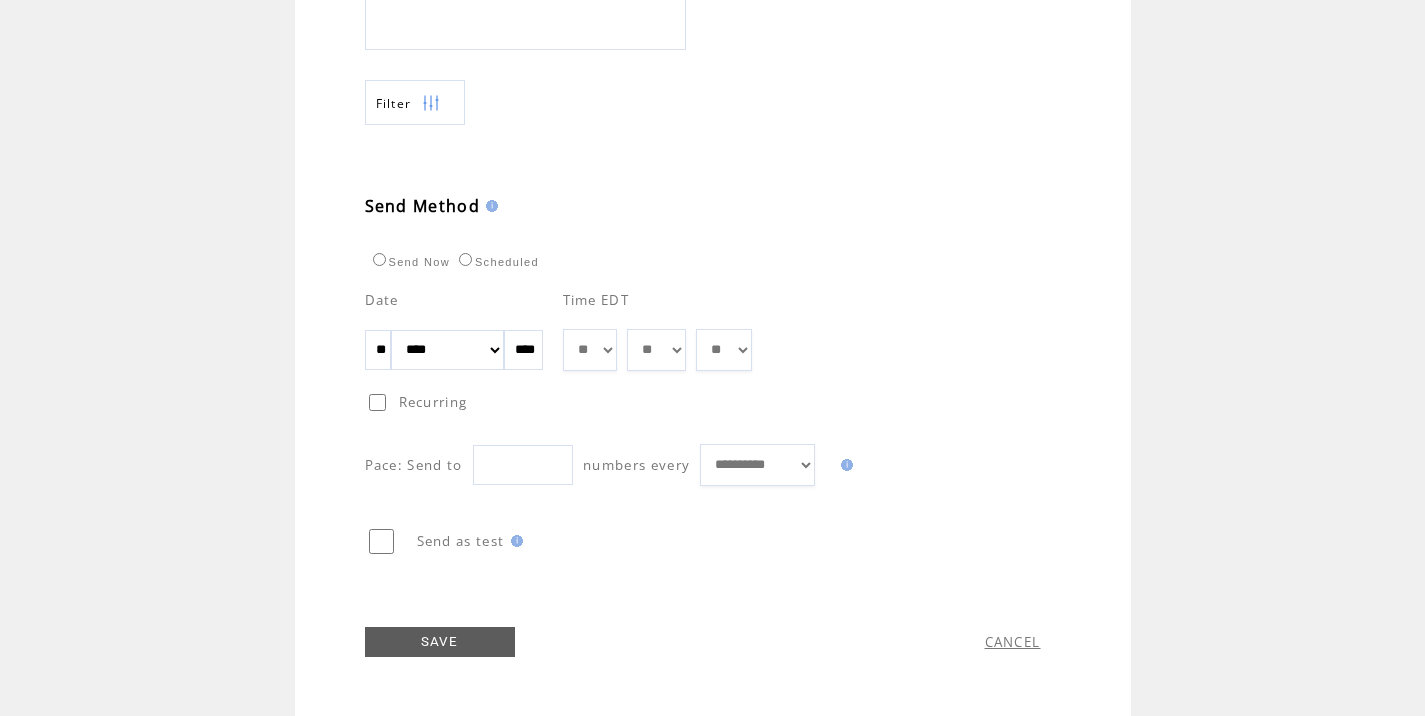 click on "SAVE" at bounding box center [440, 642] 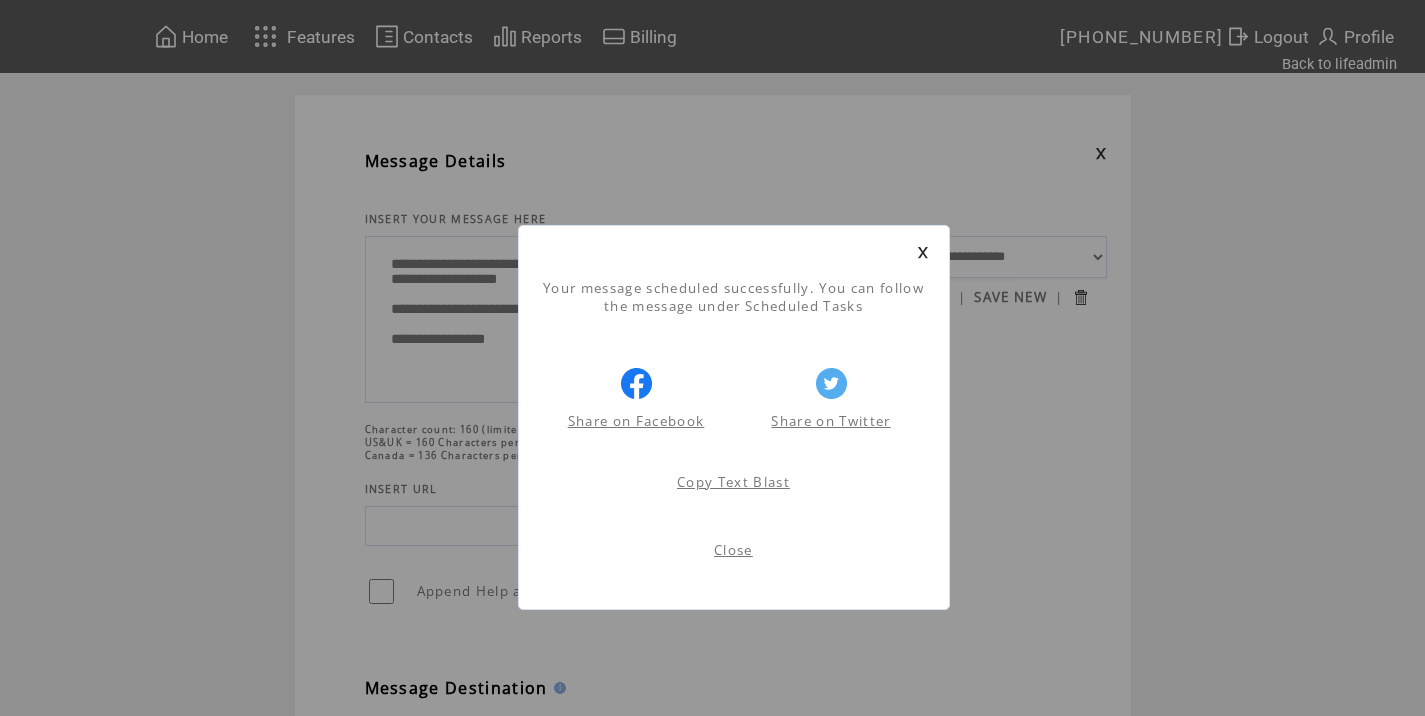 scroll, scrollTop: 1, scrollLeft: 0, axis: vertical 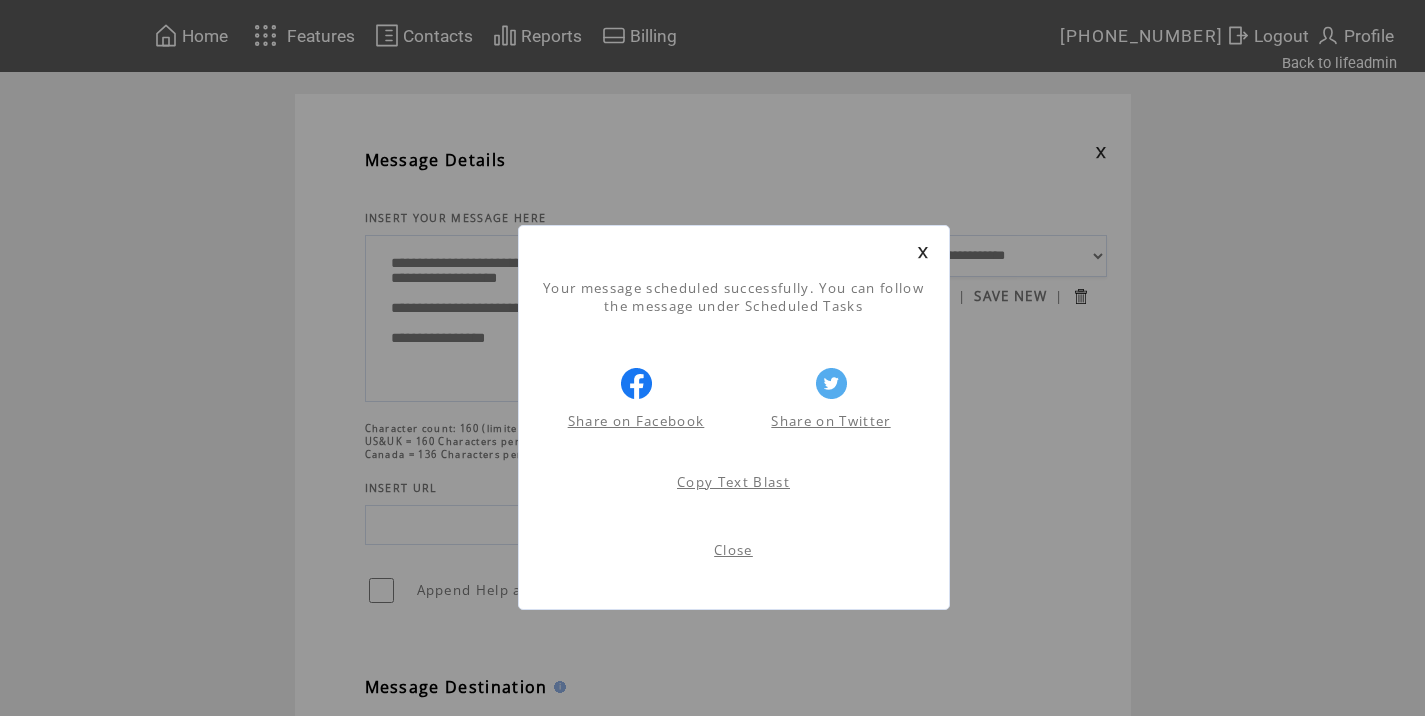click on "Close" at bounding box center [733, 550] 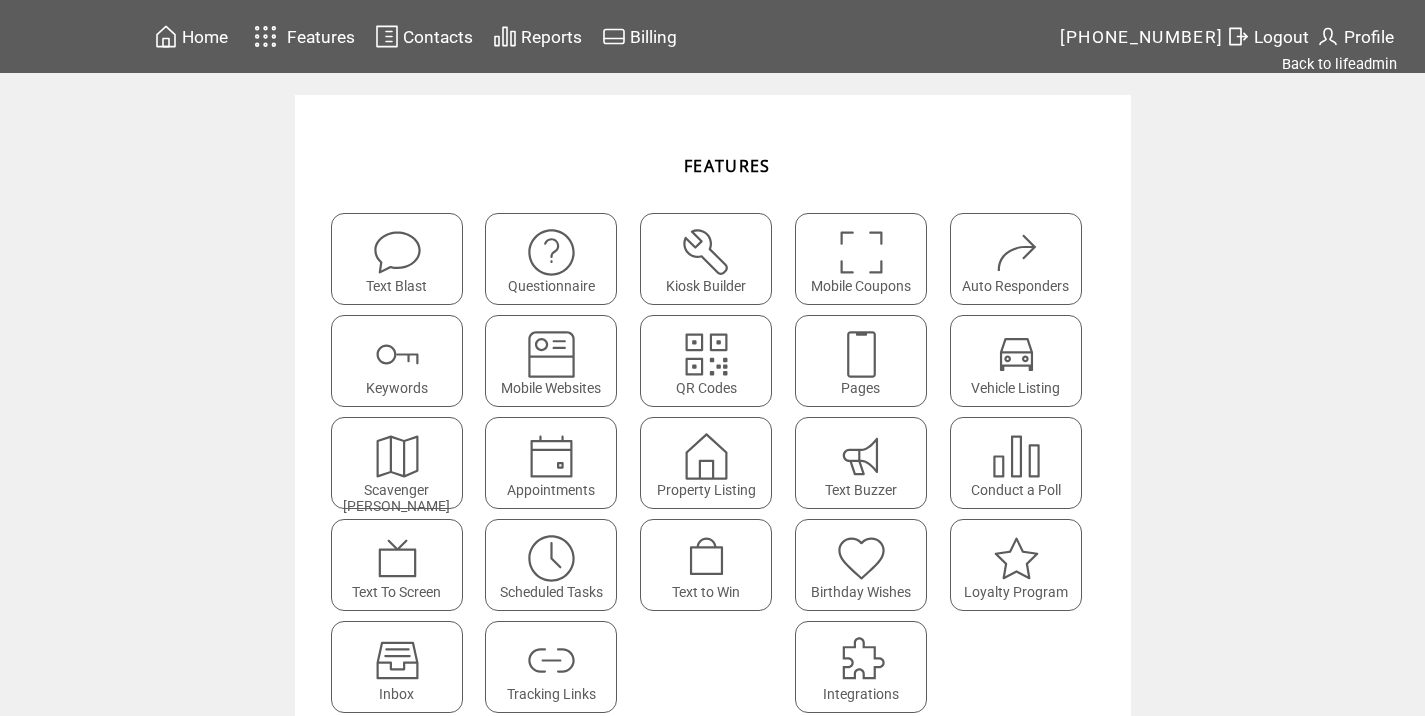 scroll, scrollTop: 0, scrollLeft: 0, axis: both 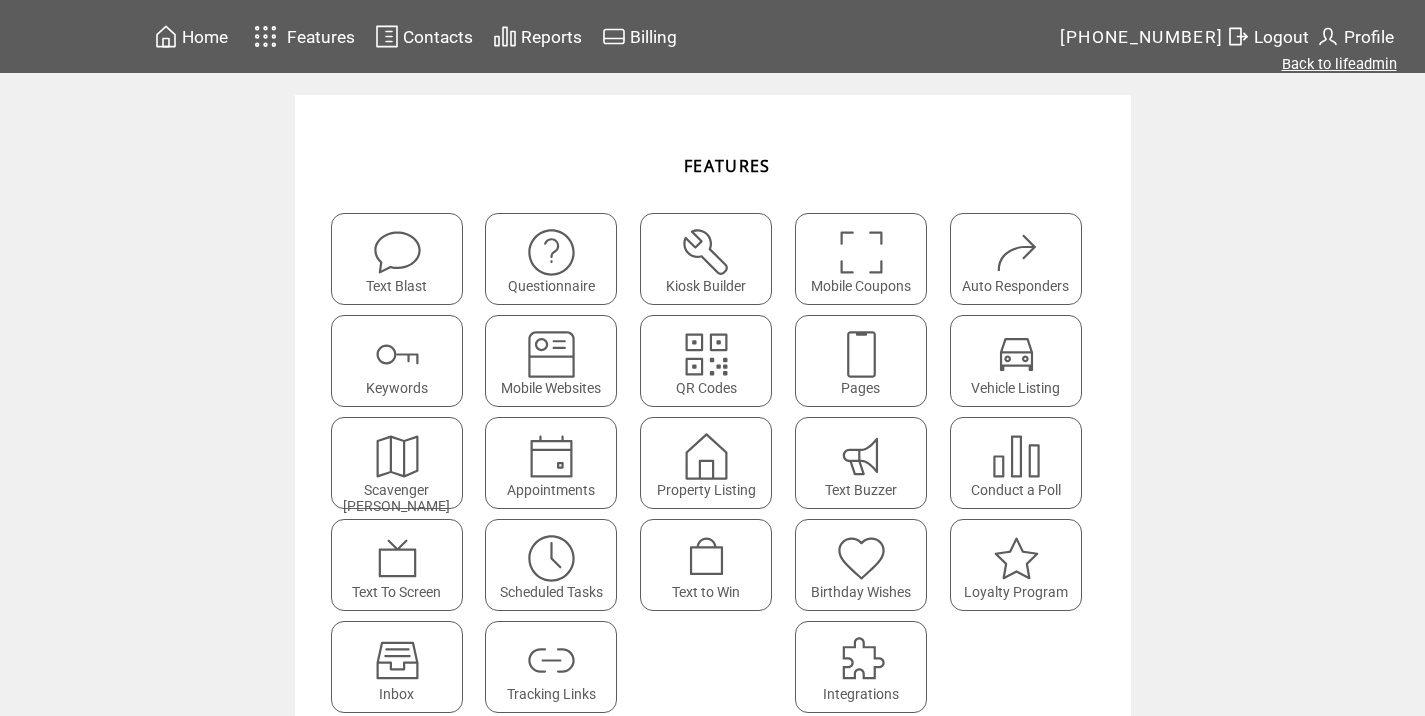 click on "Back to lifeadmin" at bounding box center (1339, 64) 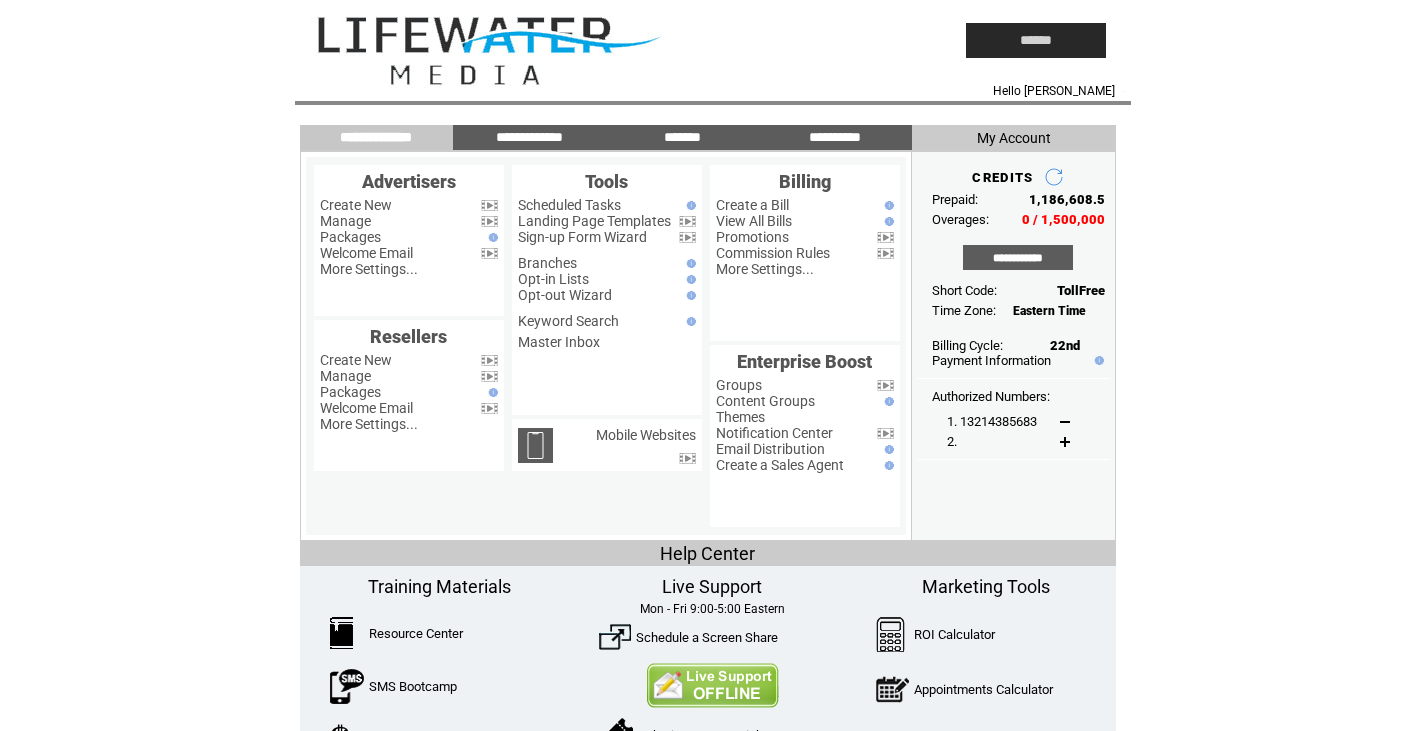 scroll, scrollTop: 0, scrollLeft: 0, axis: both 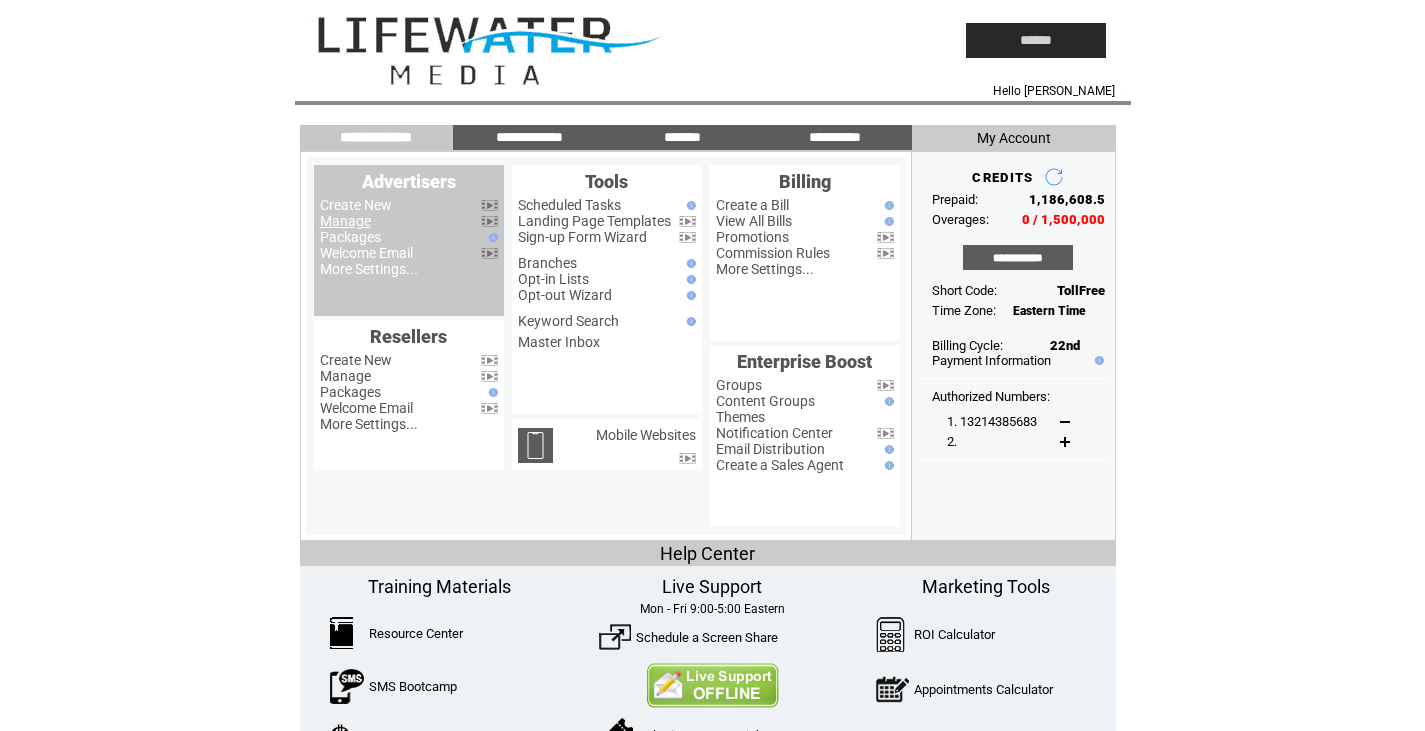 click on "Manage" at bounding box center [345, 221] 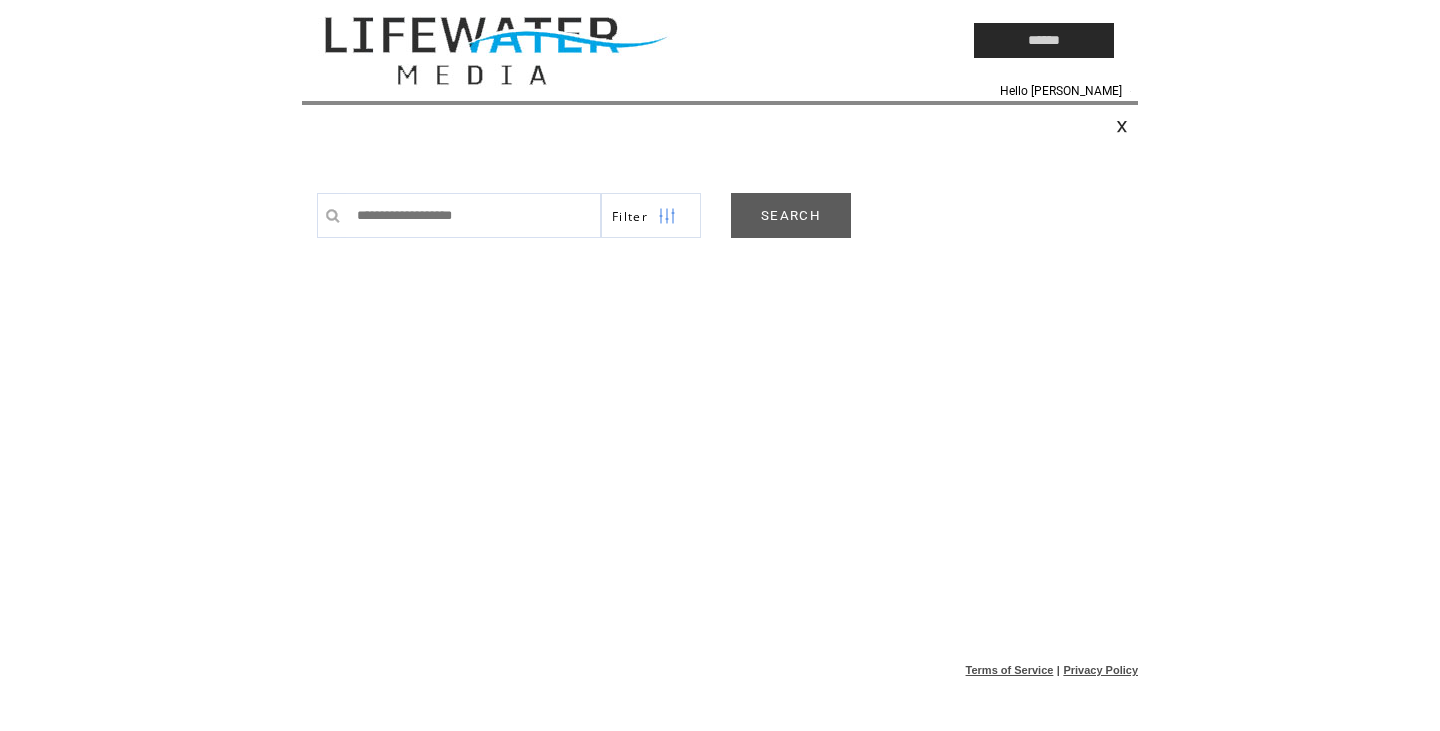 scroll, scrollTop: 0, scrollLeft: 0, axis: both 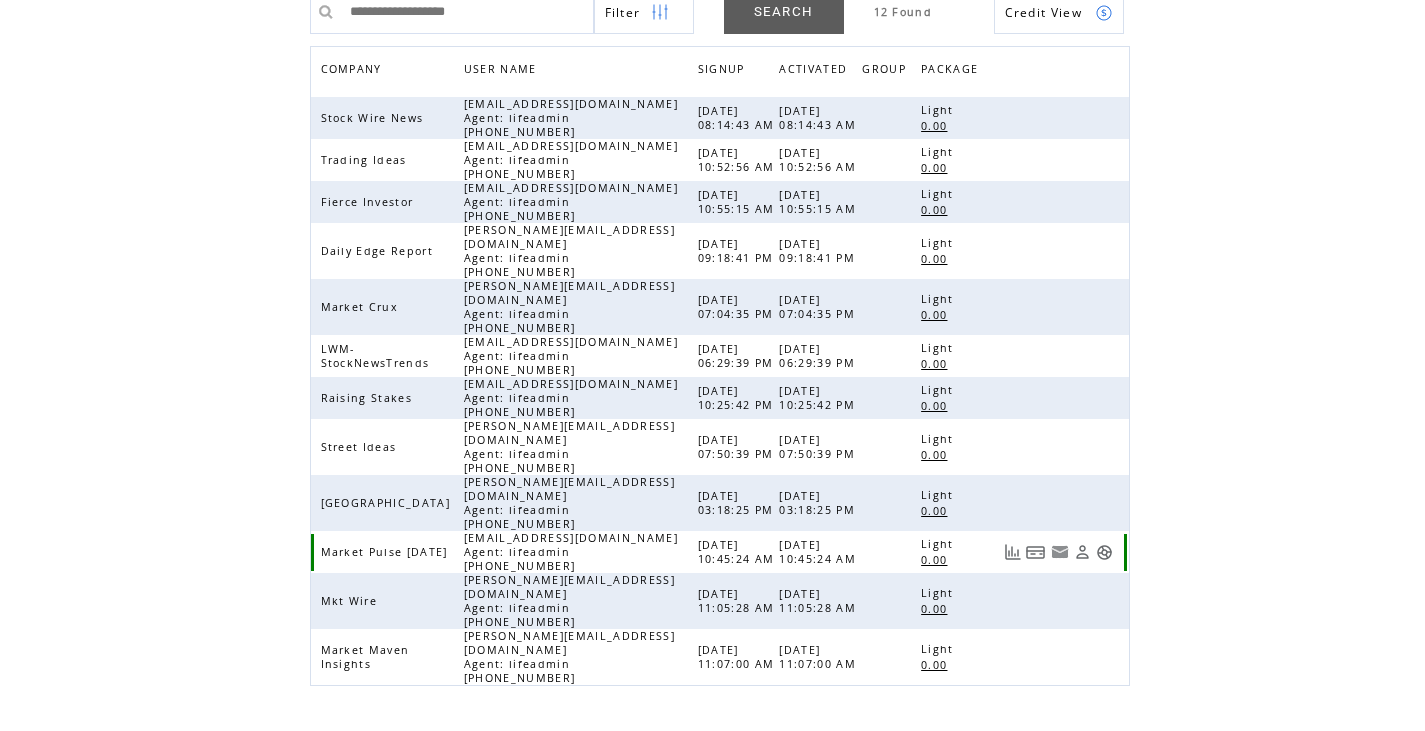 click at bounding box center [1104, 552] 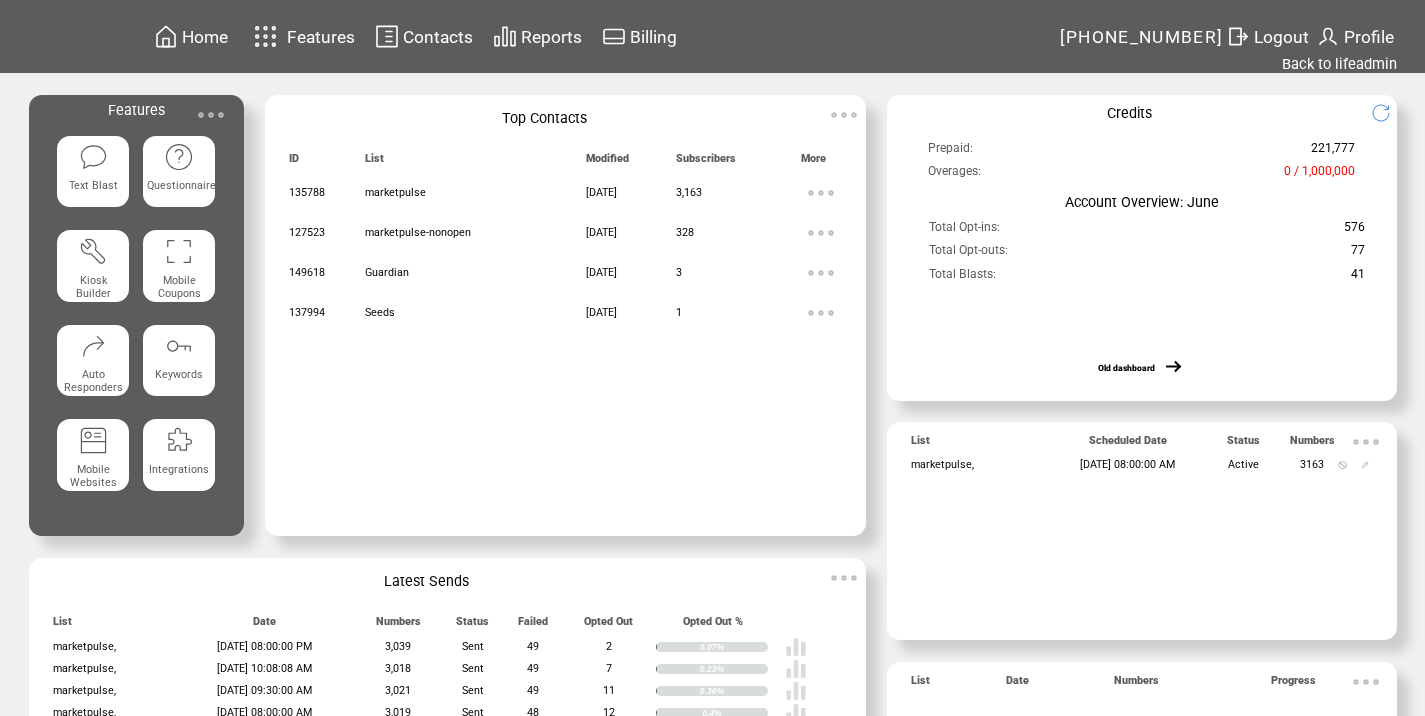 scroll, scrollTop: 0, scrollLeft: 0, axis: both 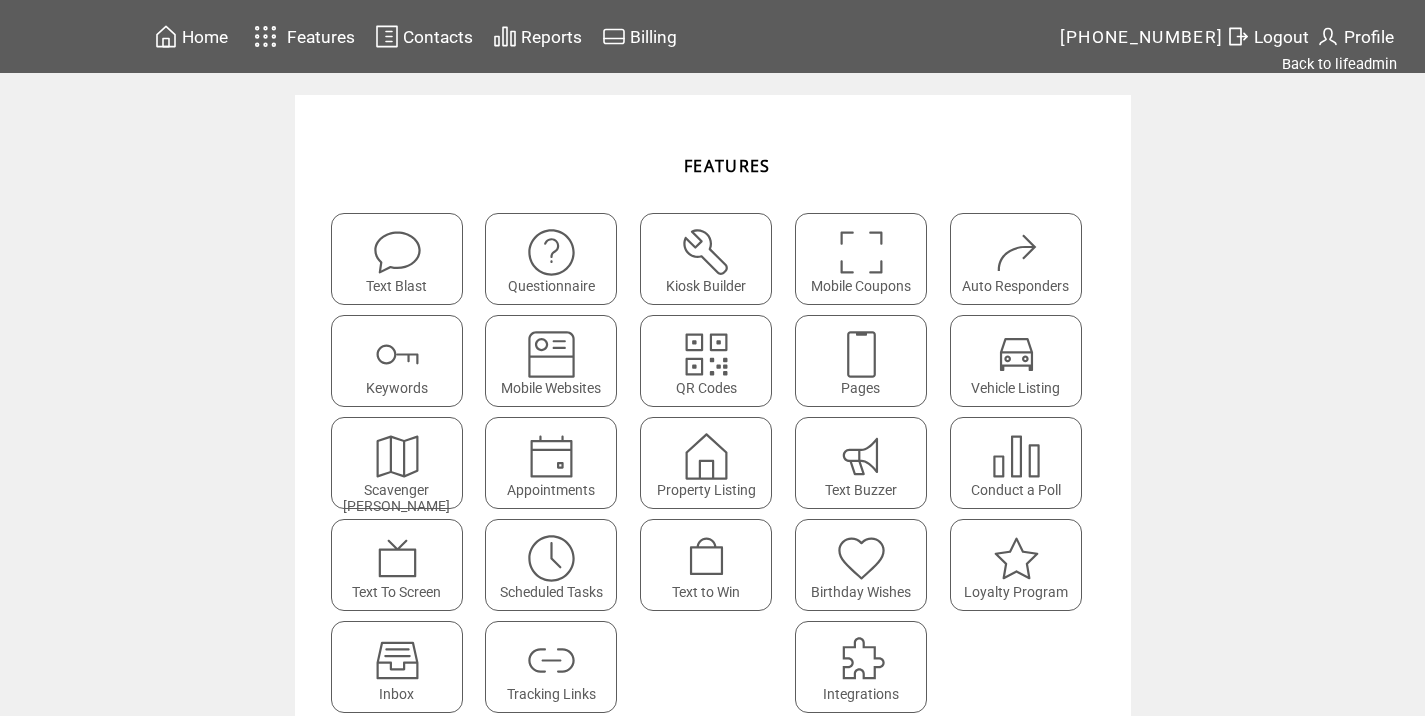 click at bounding box center [397, 245] 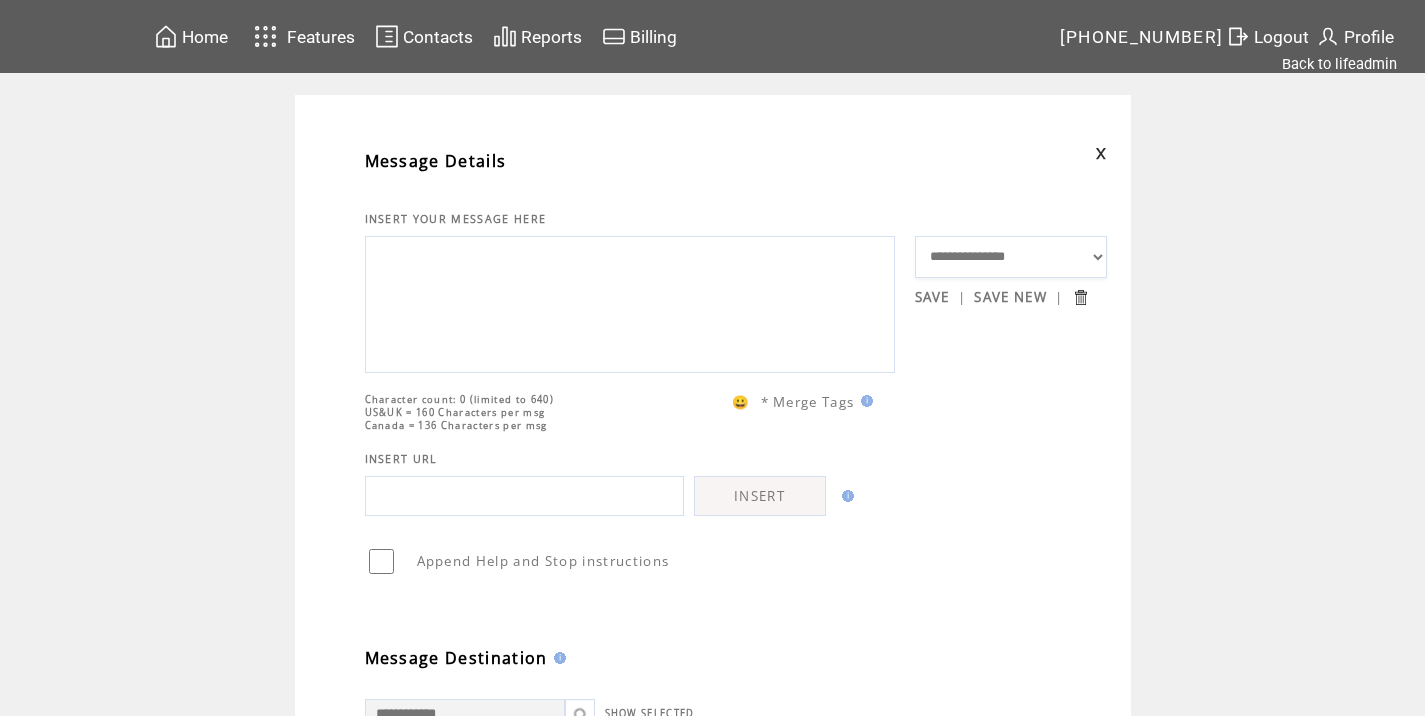 scroll, scrollTop: 0, scrollLeft: 0, axis: both 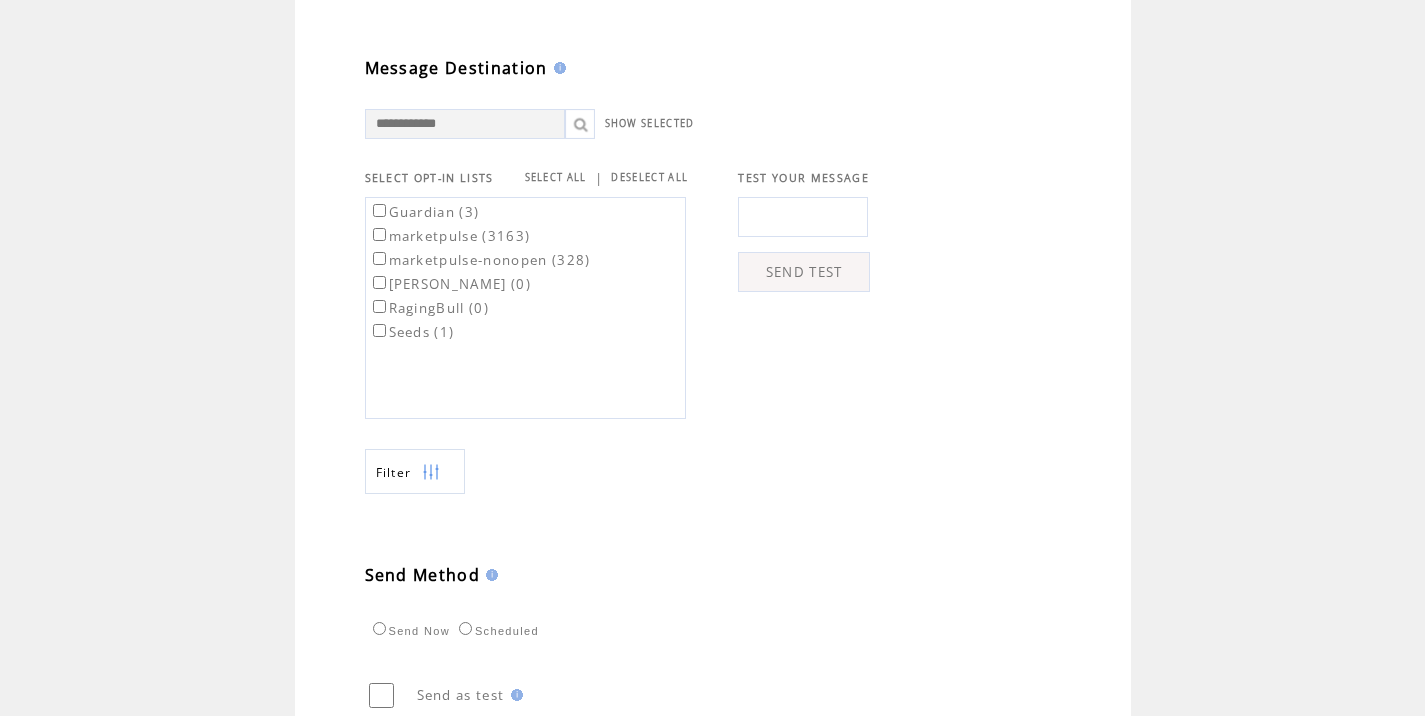 type on "**********" 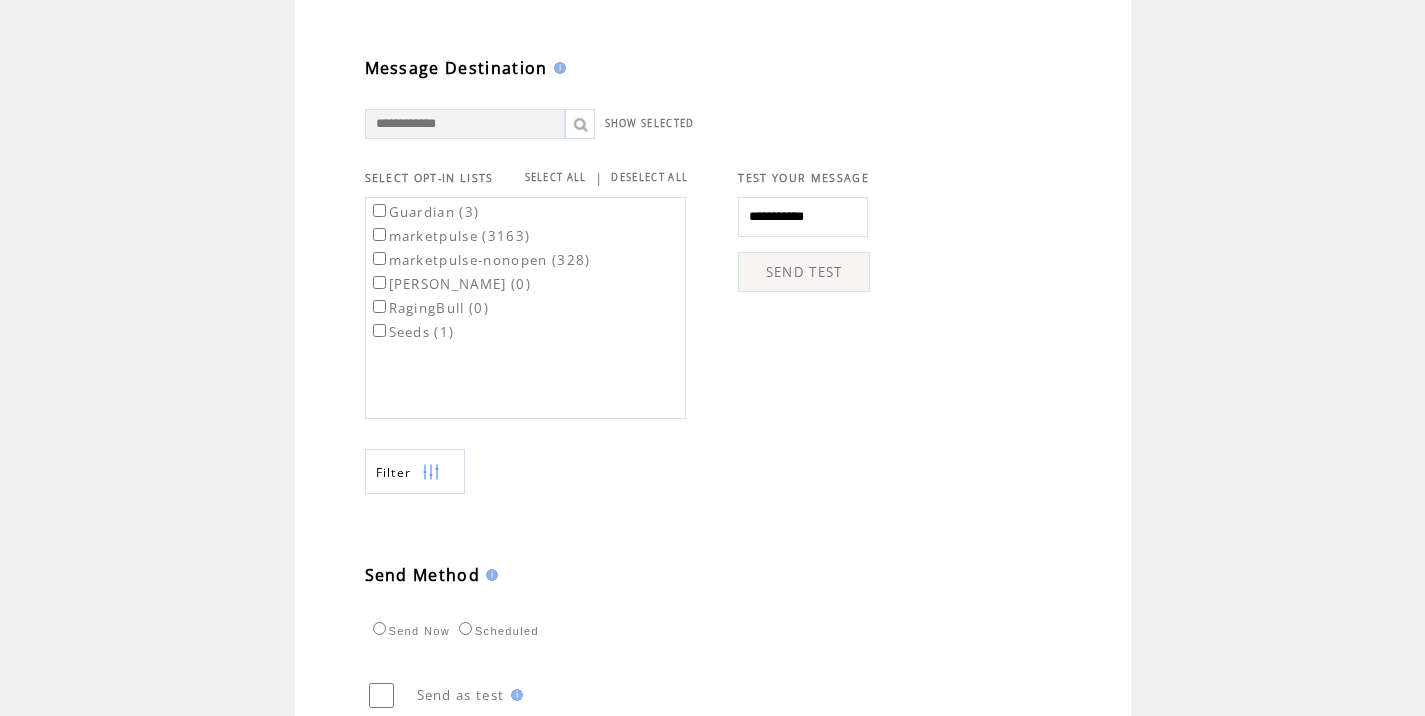 click on "SEND TEST" at bounding box center (804, 272) 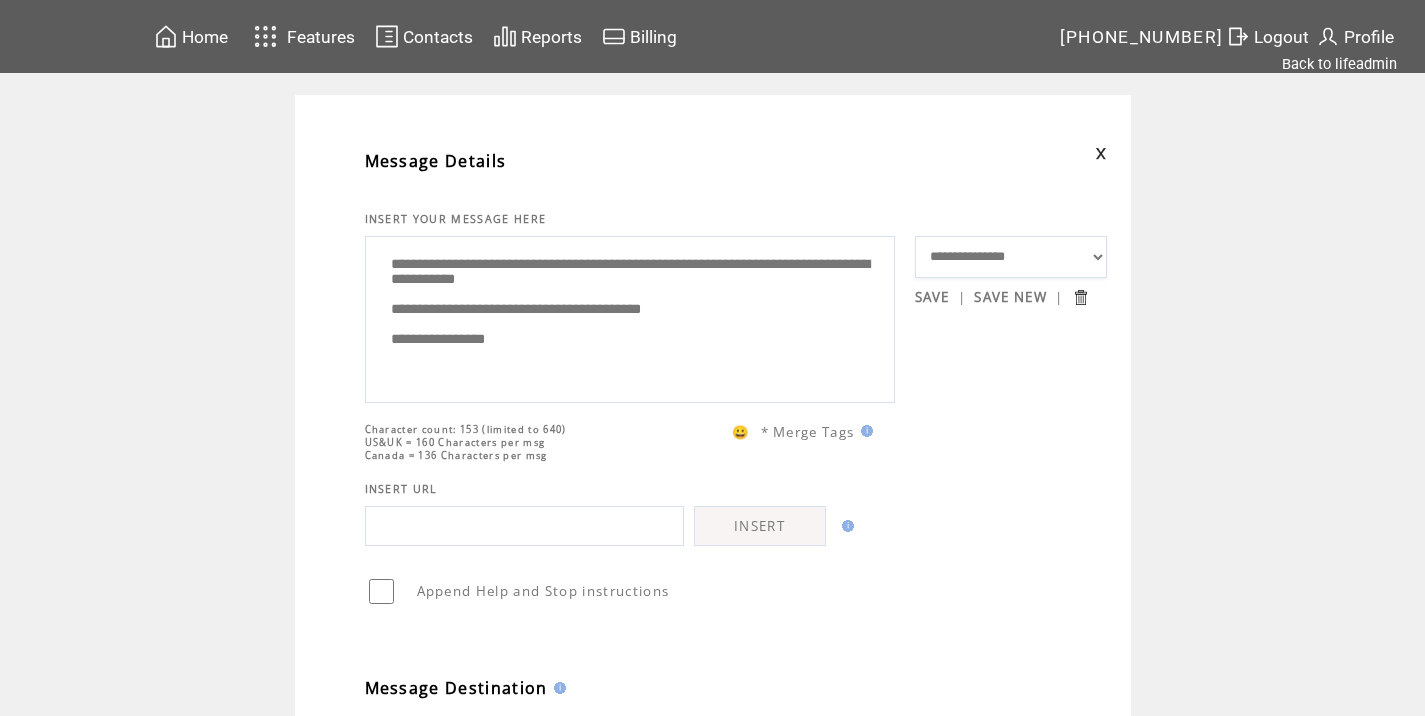 scroll, scrollTop: 442, scrollLeft: 0, axis: vertical 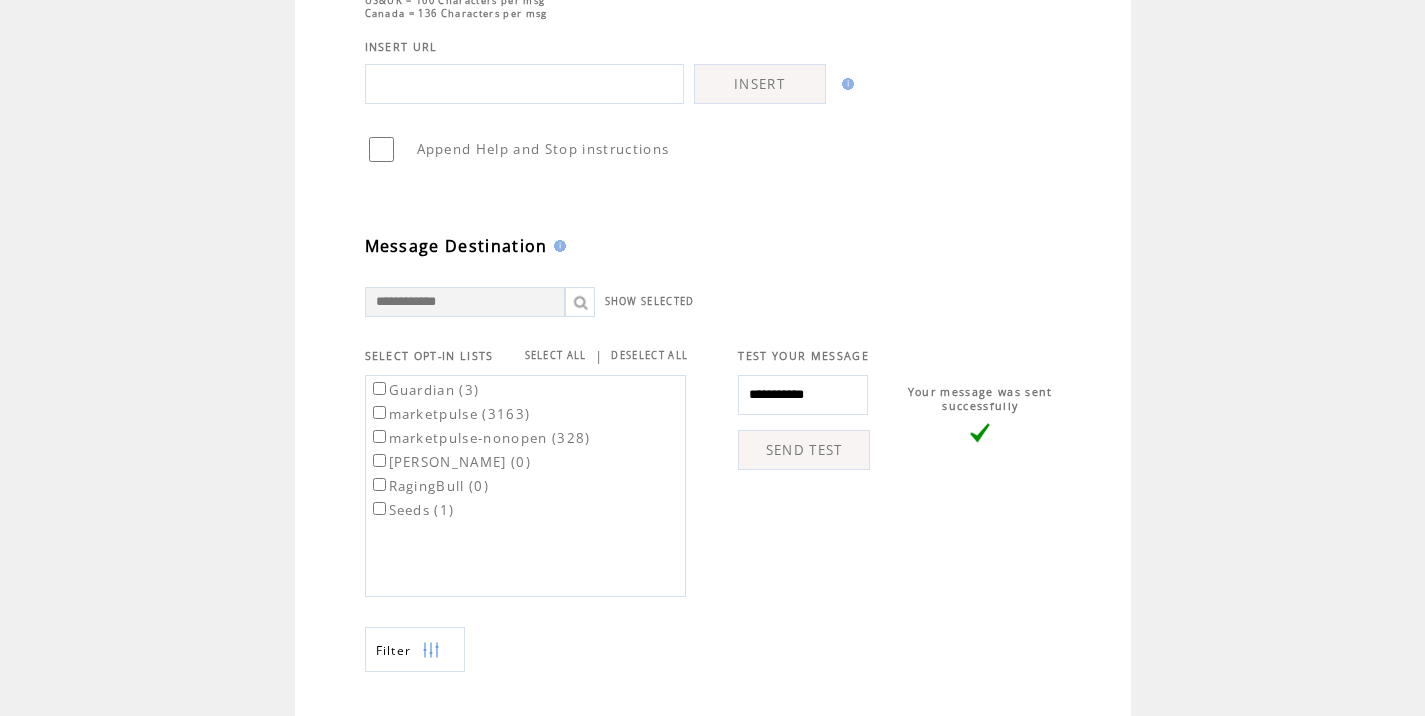 click on "marketpulse (3163)" at bounding box center [450, 414] 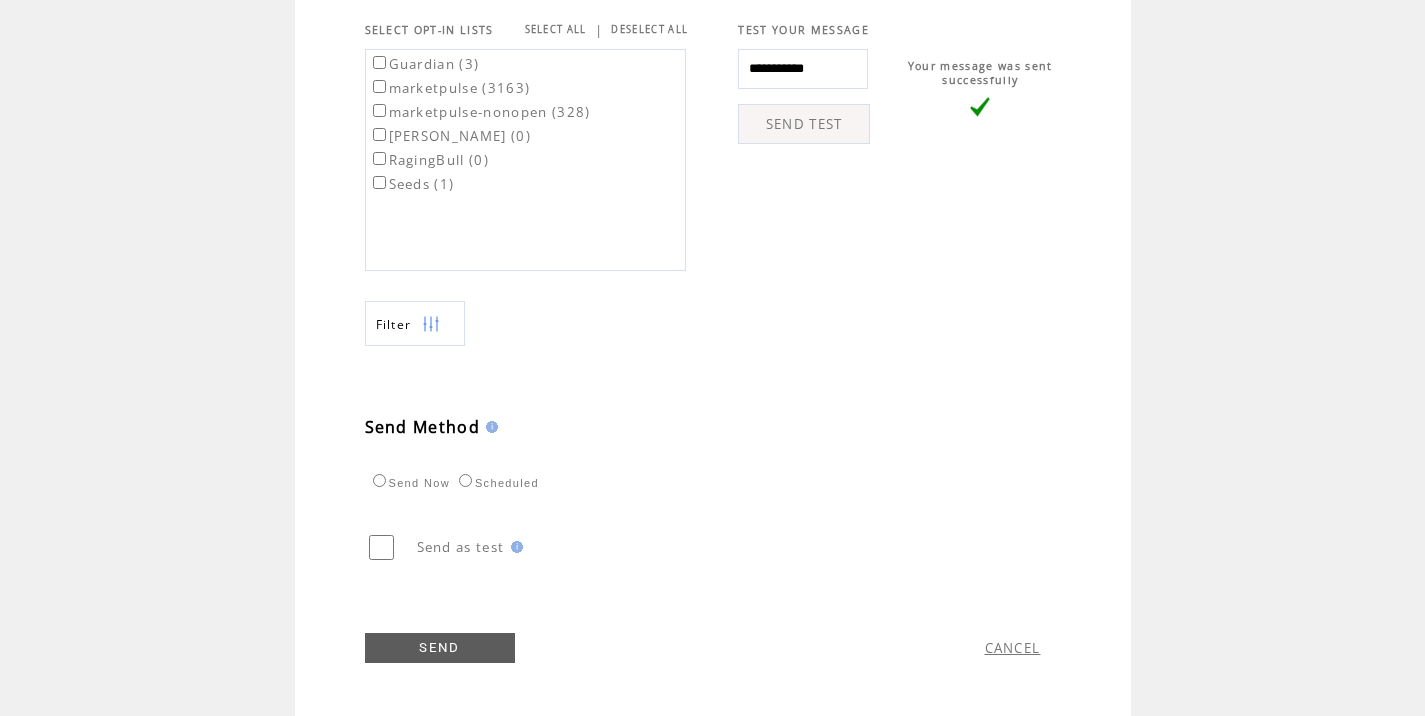 scroll, scrollTop: 769, scrollLeft: 0, axis: vertical 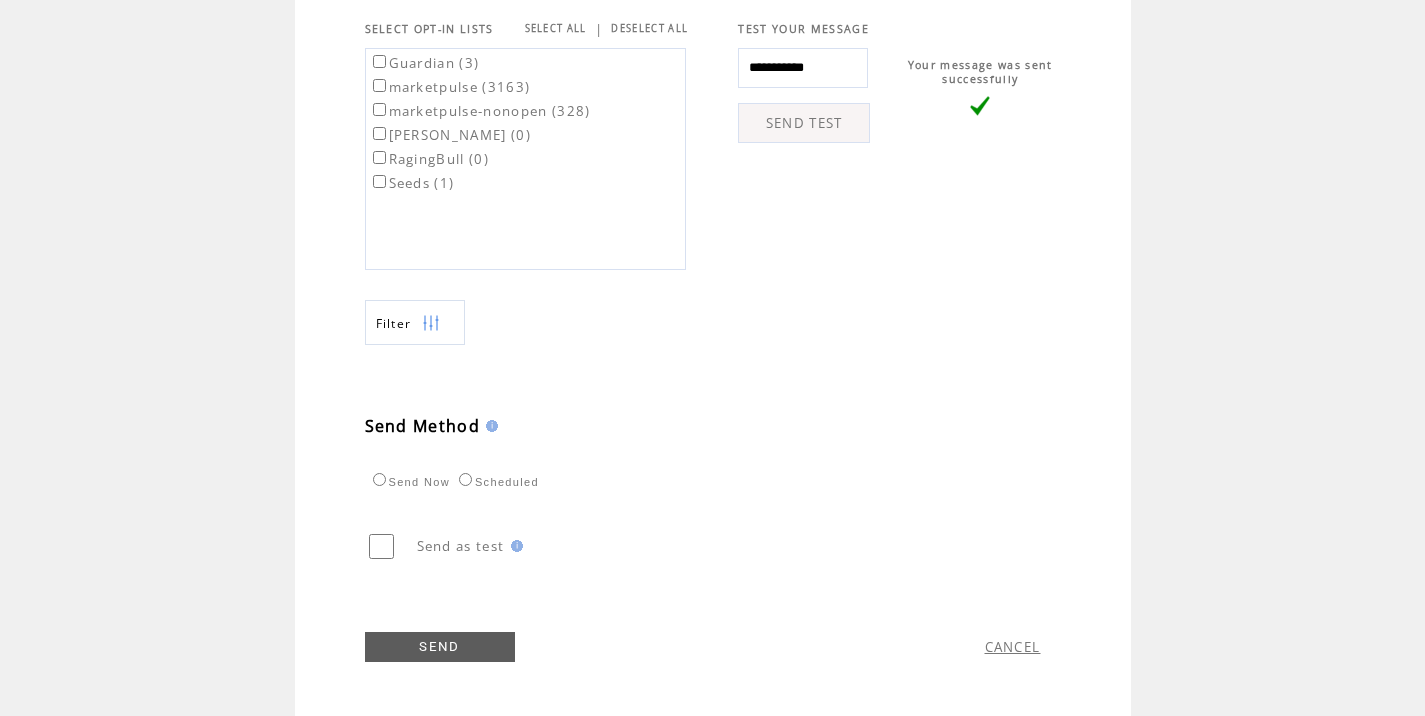 click on "Scheduled" at bounding box center (496, 482) 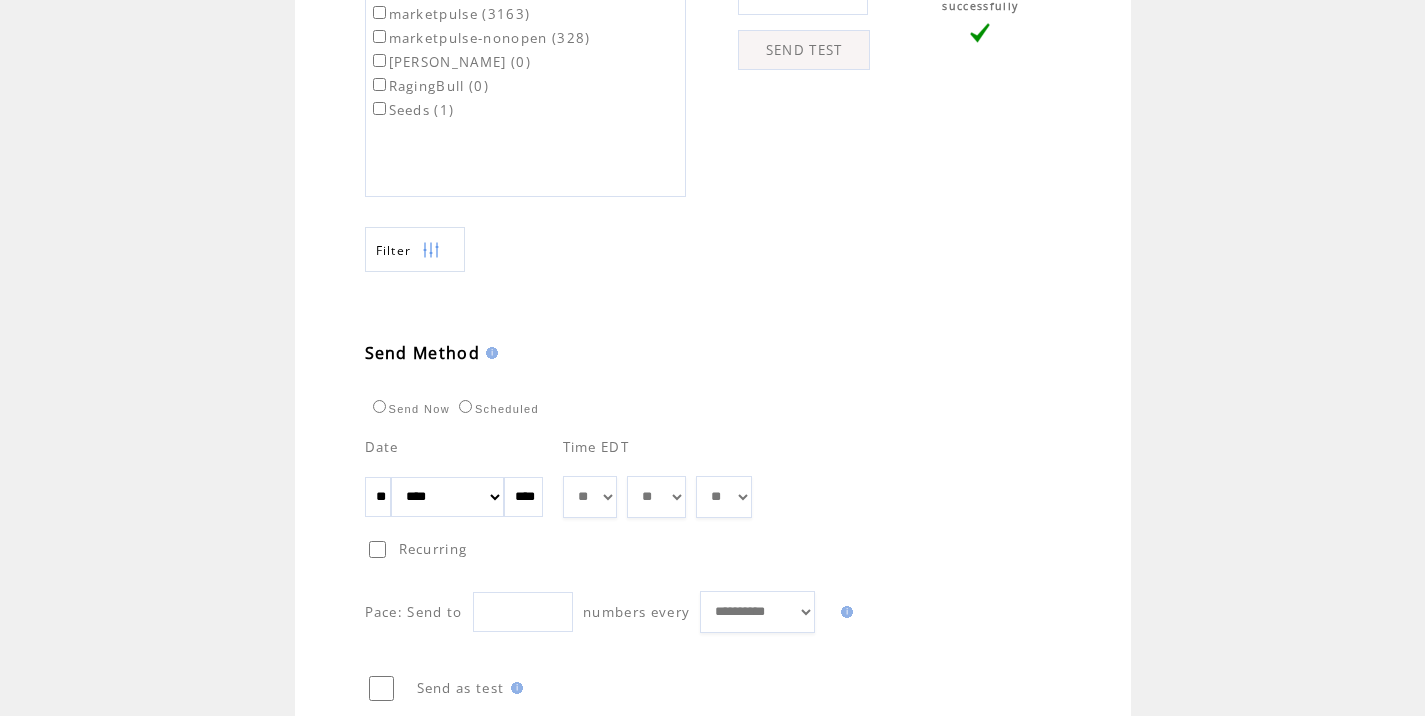 scroll, scrollTop: 843, scrollLeft: 0, axis: vertical 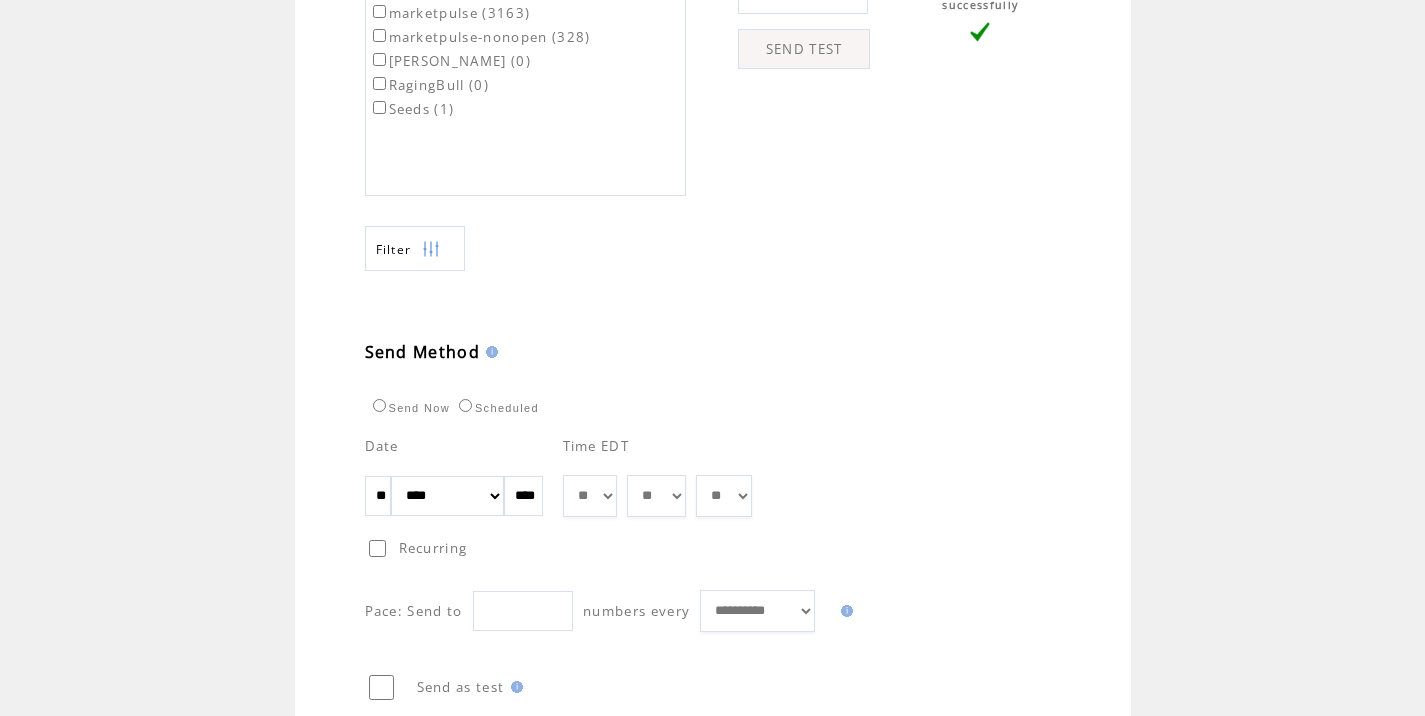 click on "** 	 ** 	 ** 	 ** 	 ** 	 ** 	 ** 	 ** 	 ** 	 ** 	 ** 	 ** 	 **" at bounding box center (590, 496) 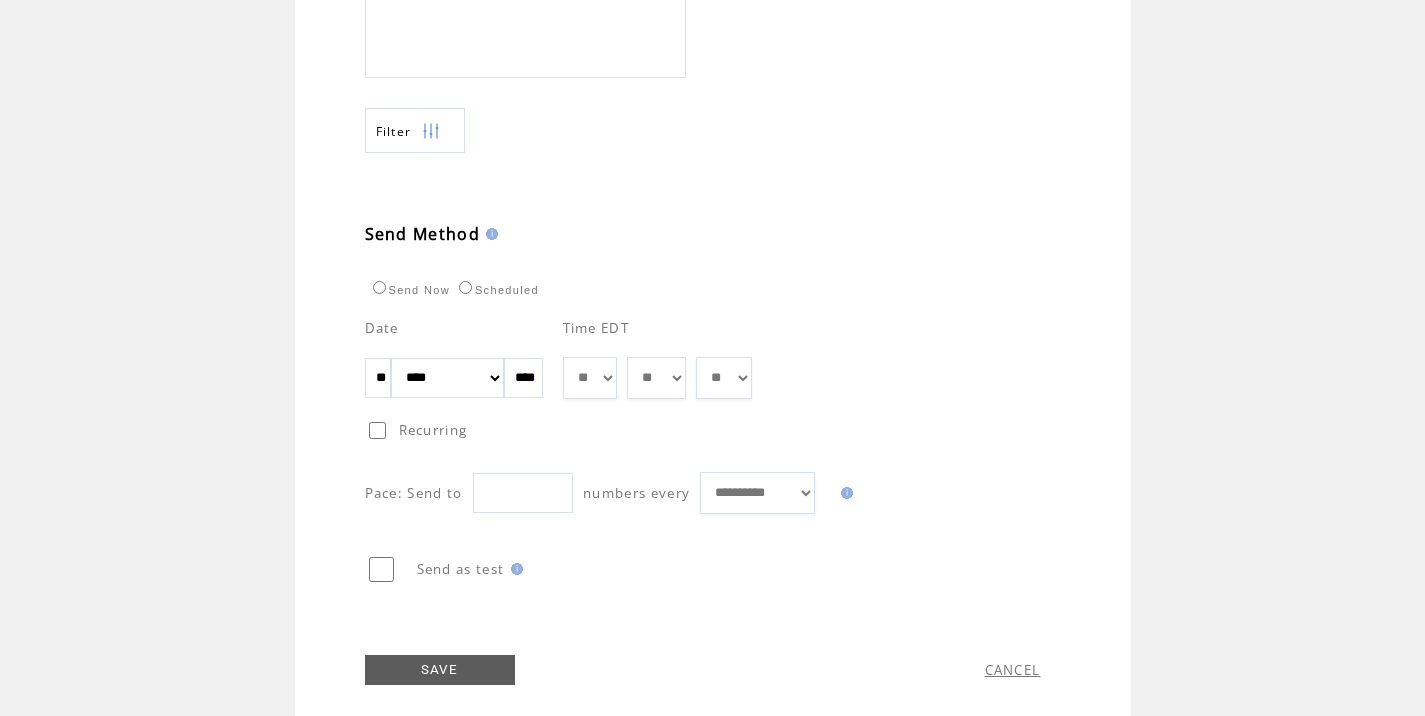 scroll, scrollTop: 973, scrollLeft: 0, axis: vertical 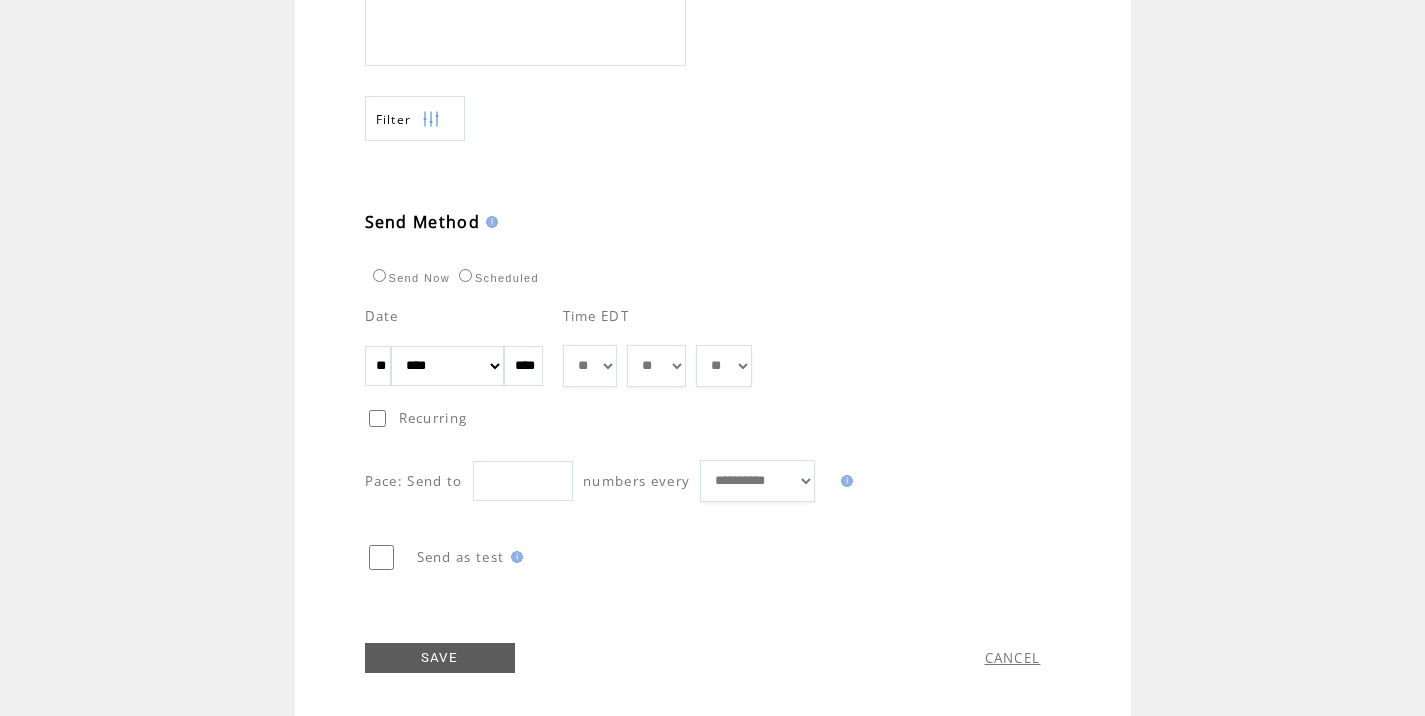 click on "SAVE" at bounding box center [440, 658] 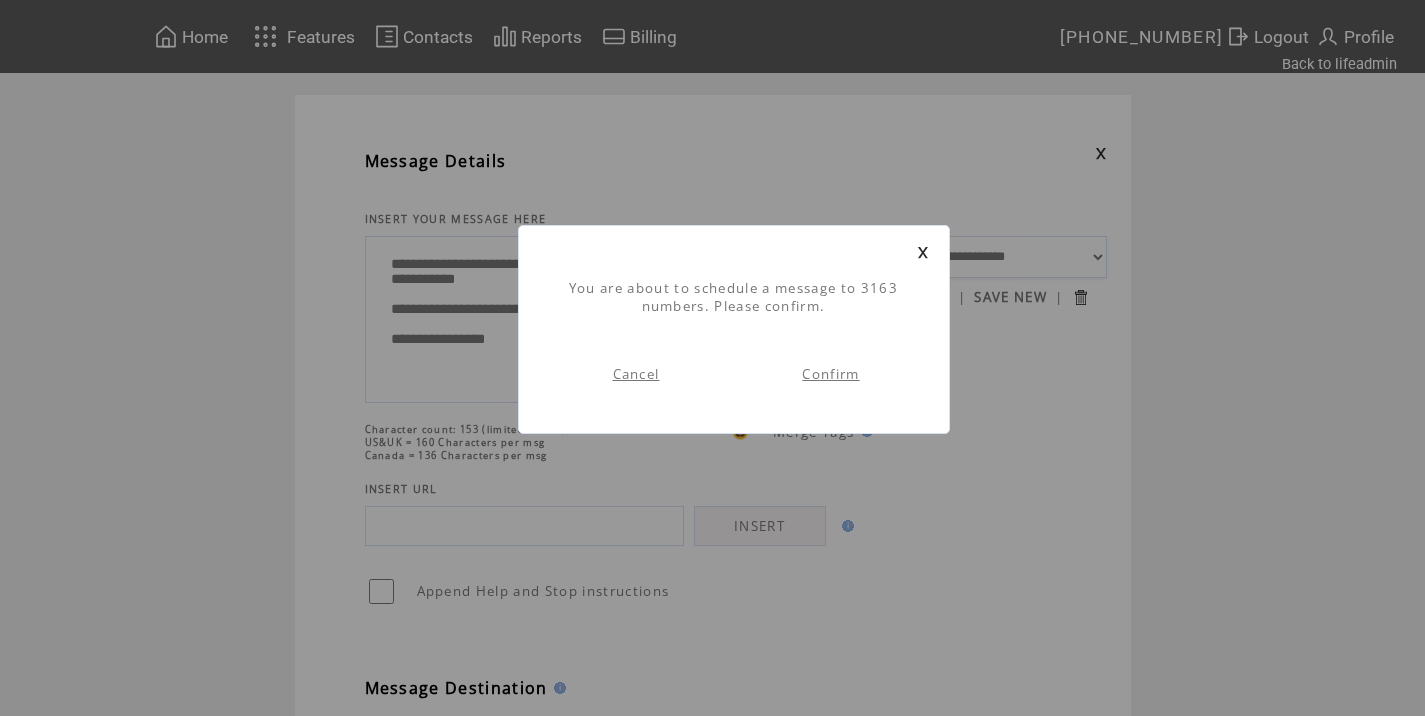 scroll, scrollTop: 1, scrollLeft: 0, axis: vertical 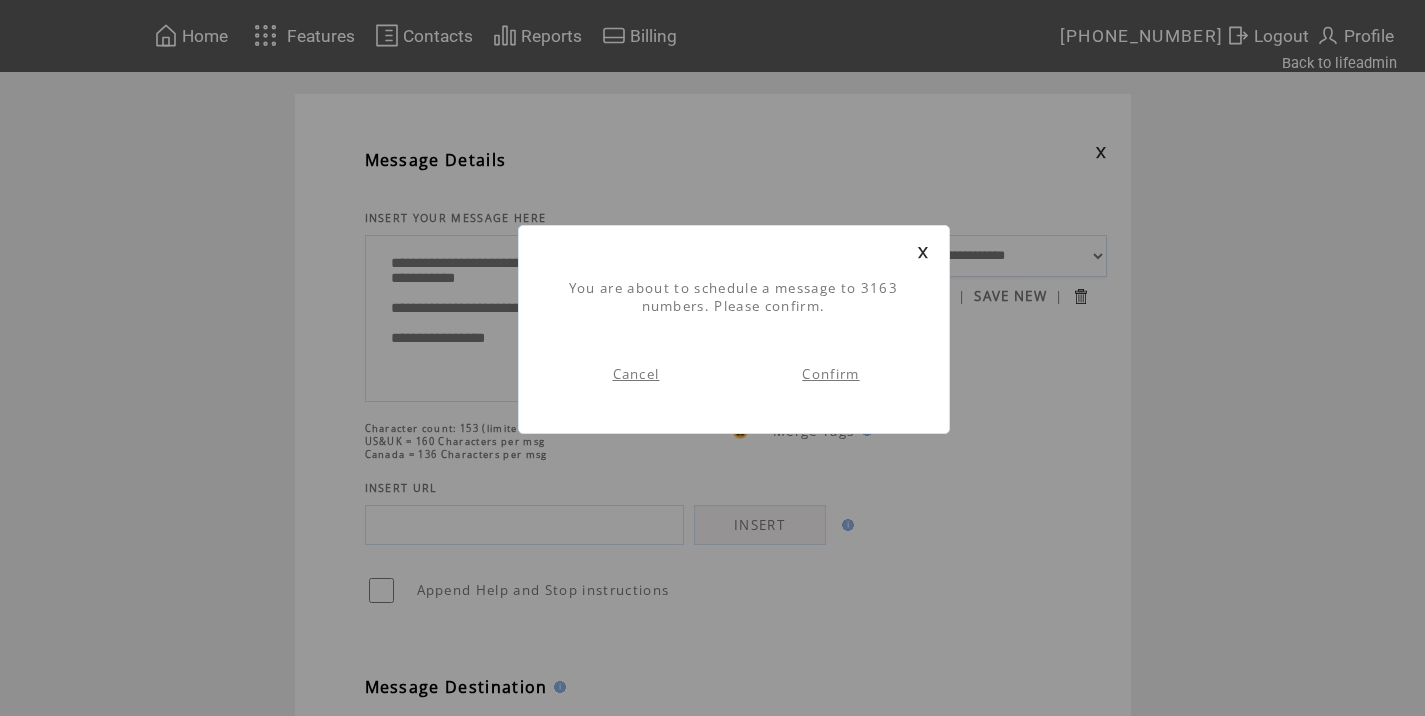 click on "Confirm" at bounding box center [830, 374] 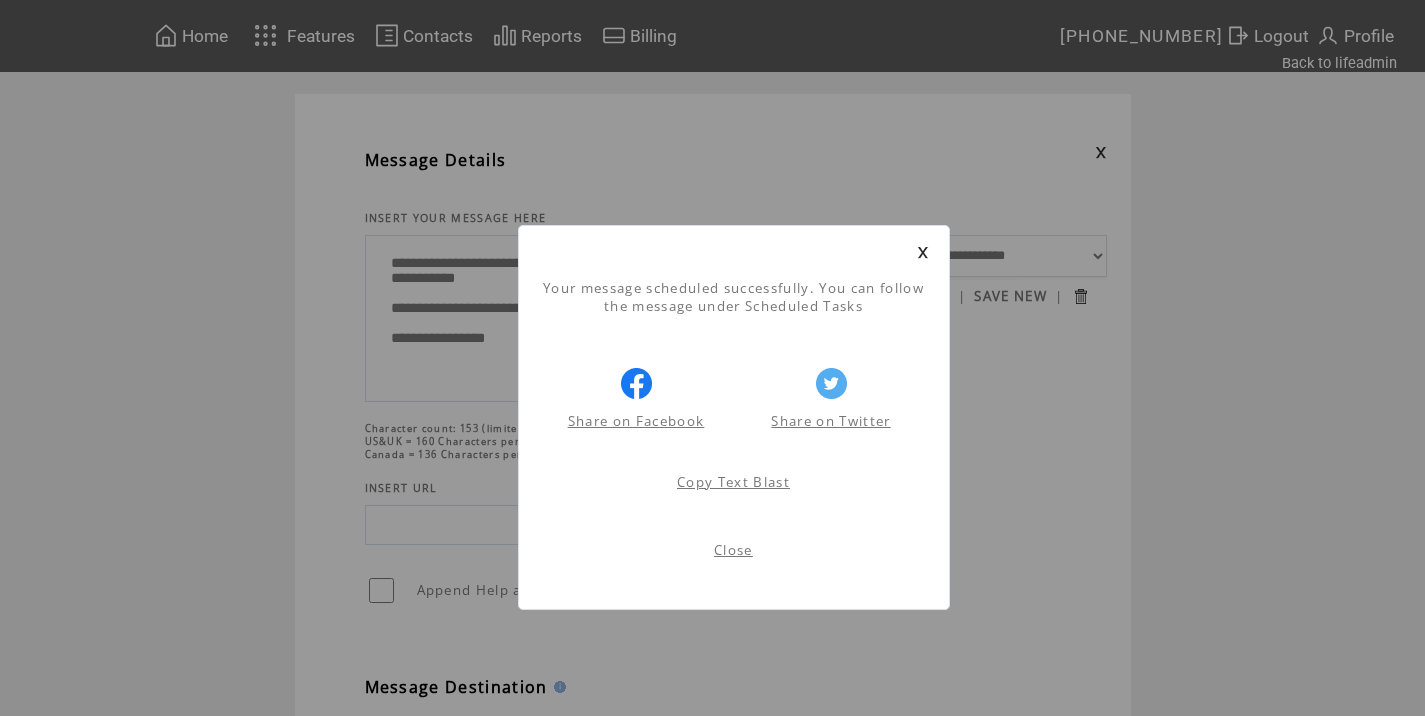 scroll, scrollTop: 1, scrollLeft: 0, axis: vertical 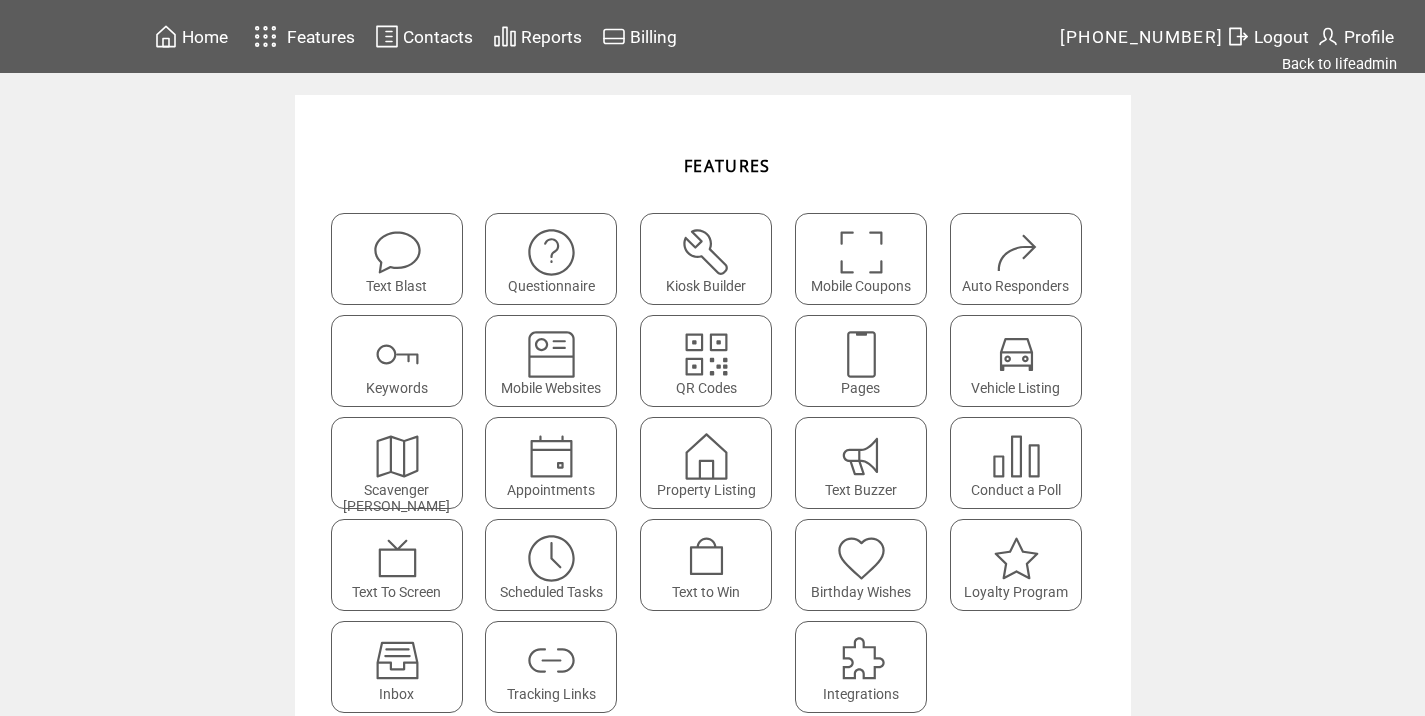 click on "Logout" at bounding box center [1267, 36] 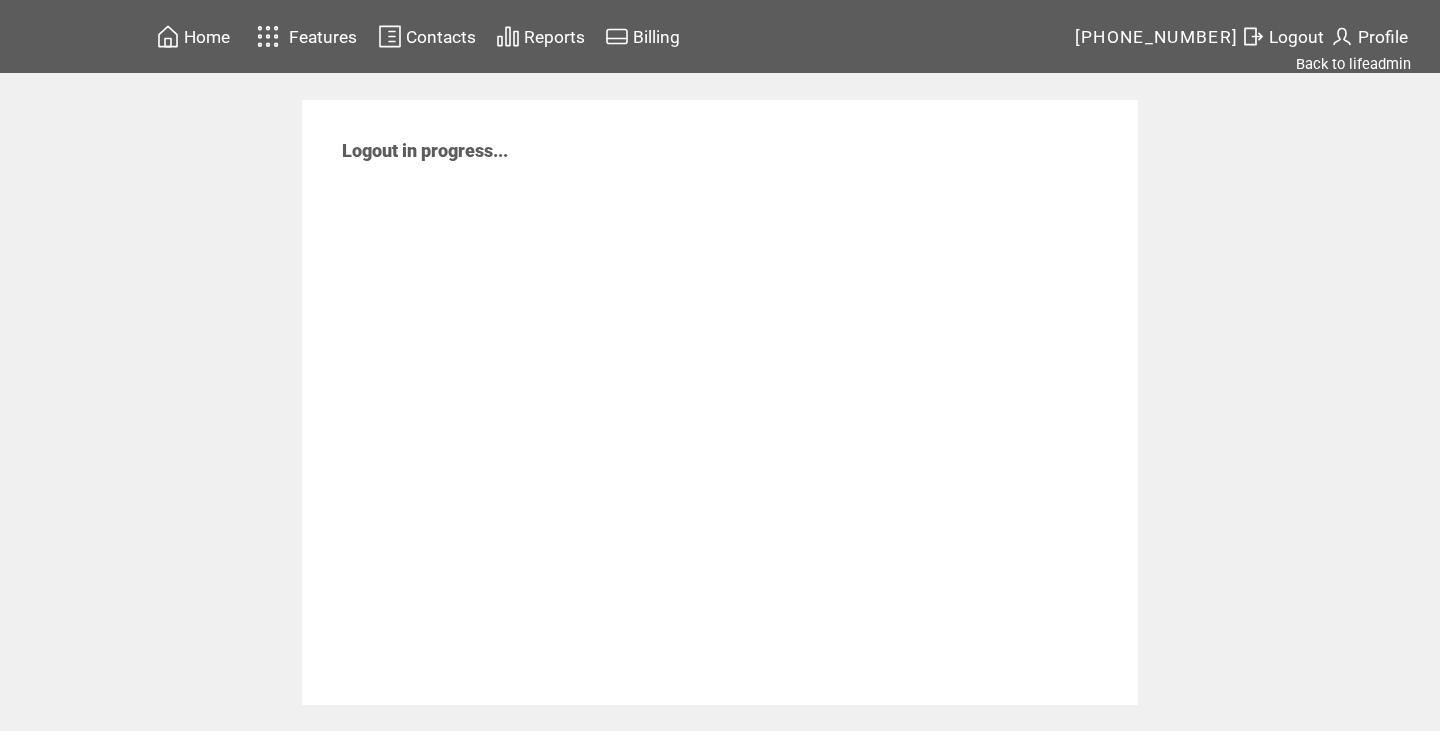 scroll, scrollTop: 0, scrollLeft: 0, axis: both 